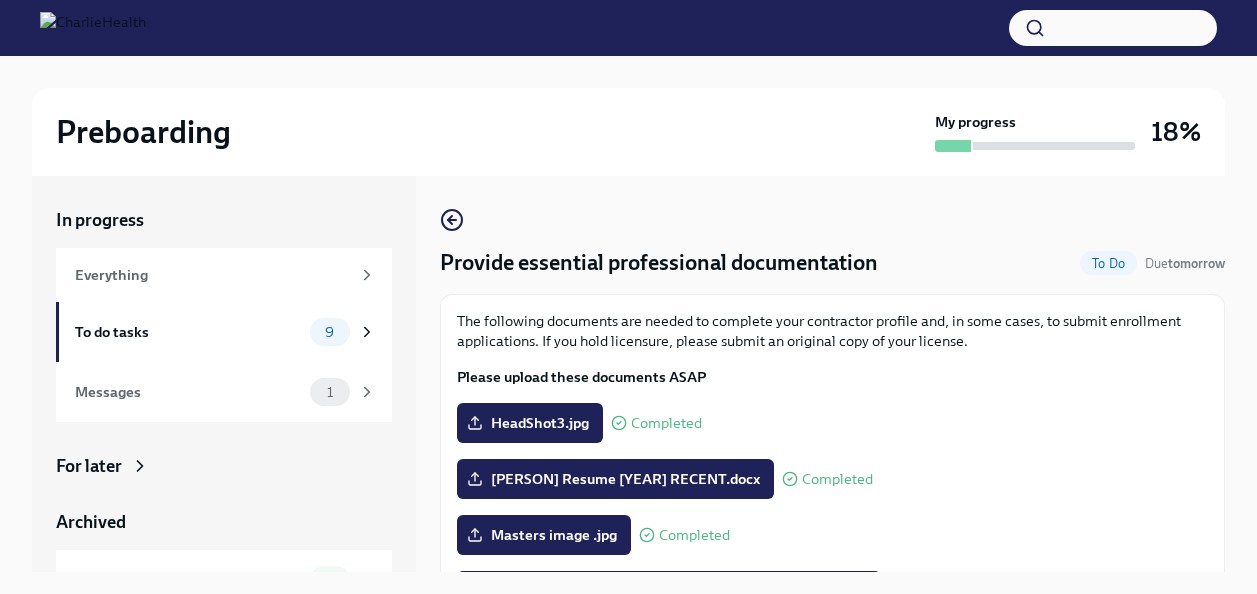 scroll, scrollTop: 34, scrollLeft: 0, axis: vertical 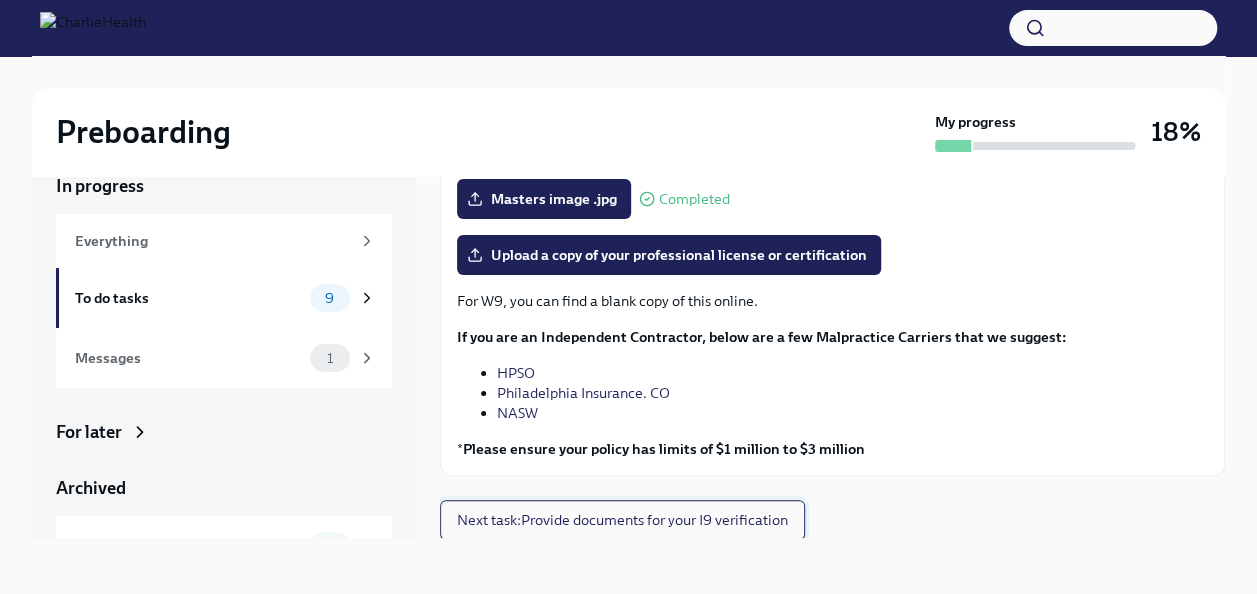 click on "Next task :  Provide documents for your I9 verification" at bounding box center [622, 520] 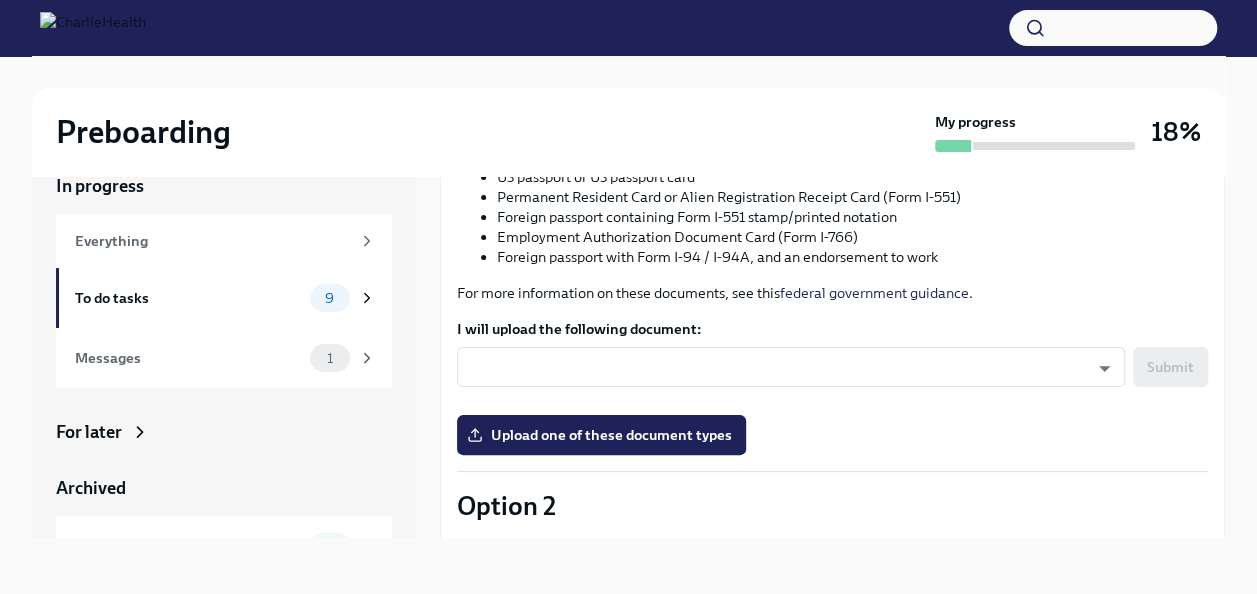 scroll, scrollTop: 300, scrollLeft: 0, axis: vertical 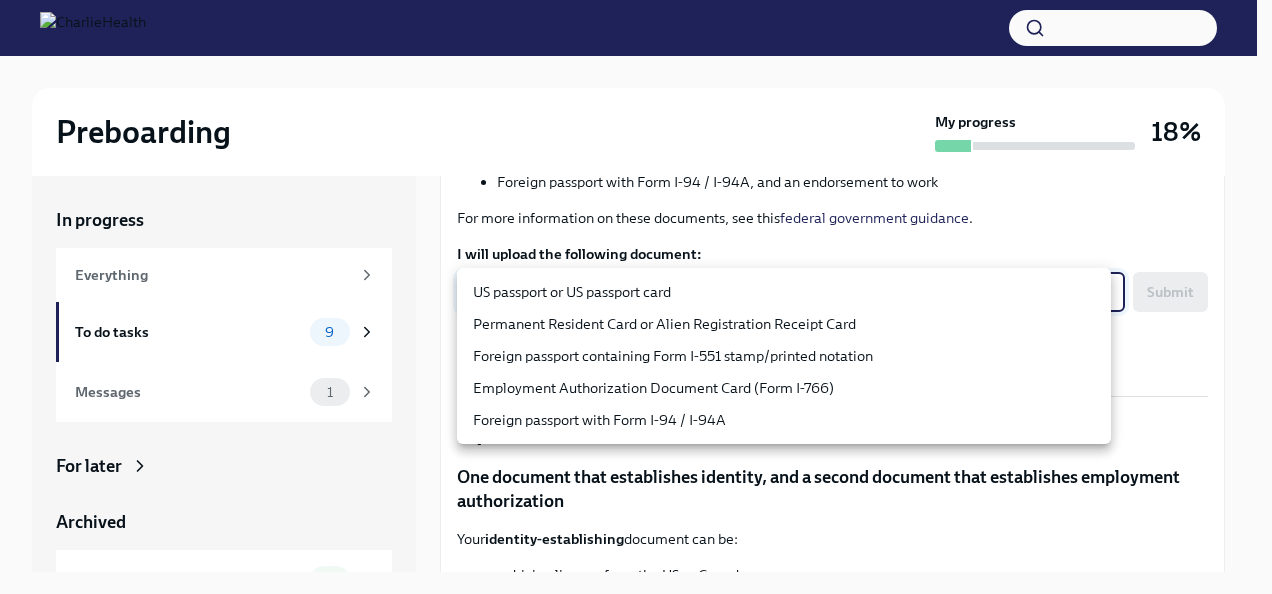 click on "Preboarding My progress 18% In progress Everything To do tasks 9 Messages 1 For later Archived Completed tasks 2 Messages 0 Provide documents for your I9 verification To Do Due  in a day You have a choice of which documents you provide for your I9. Option 1 One document that establishes both identity and employment authorization This can be a scanned copy of:
US passport or US passport card
Permanent Resident Card or Alien Registration Receipt Card (Form I-551)
Foreign passport containing Form I-551 stamp/printed notation
Employment Authorization Document Card (Form I-766)
Foreign passport with Form I-94 / I-94A, and an endorsement to work
For more information on these documents, see this  federal government guidance . I will upload the following document: ​ ​ Submit Upload one of these document types Option 2 One document that establishes identity, and a second document that establishes employment authorization Your  identity-establishing  document can be:" at bounding box center (636, 314) 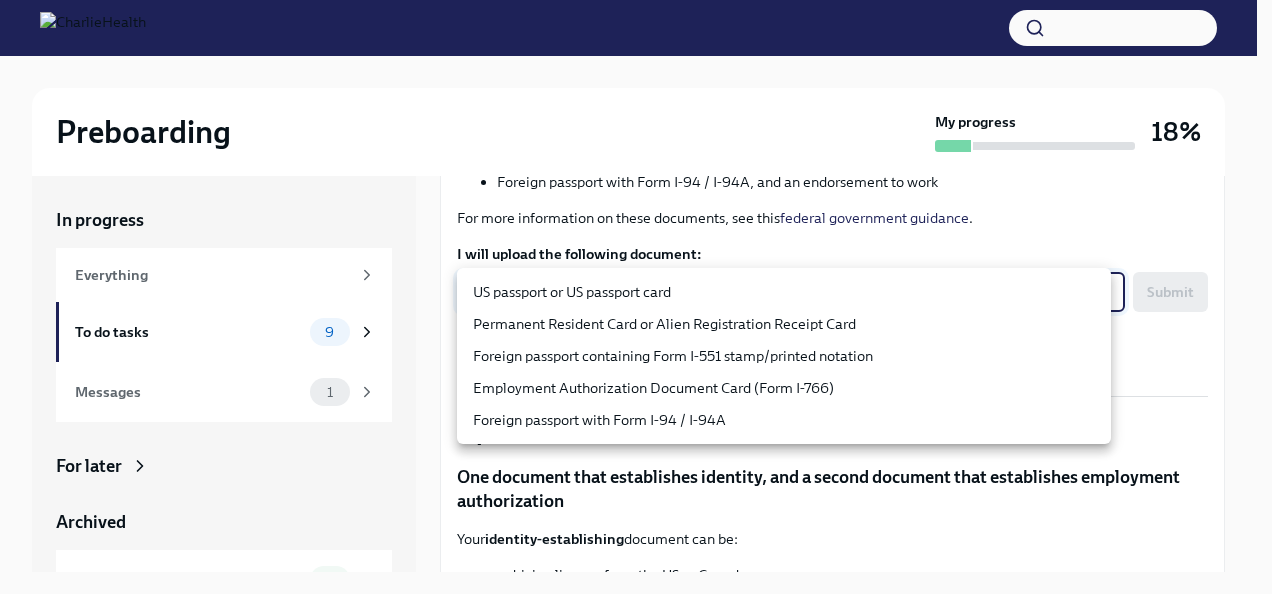 click on "US passport or US passport card" at bounding box center (784, 292) 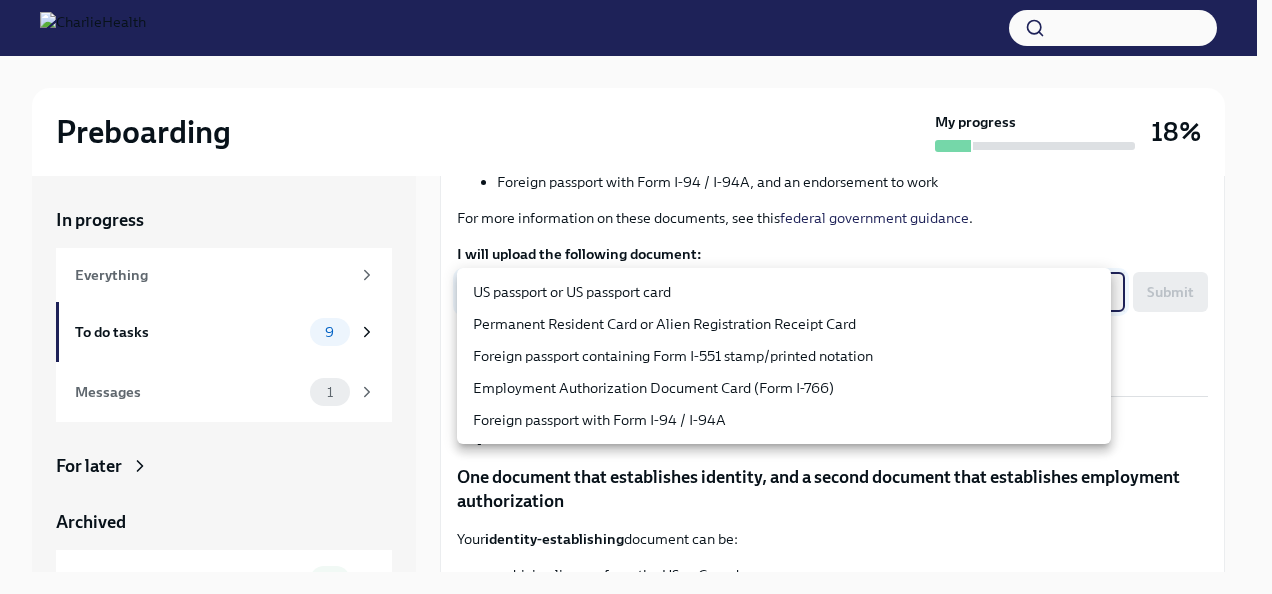 type on "KnYOjnC8x" 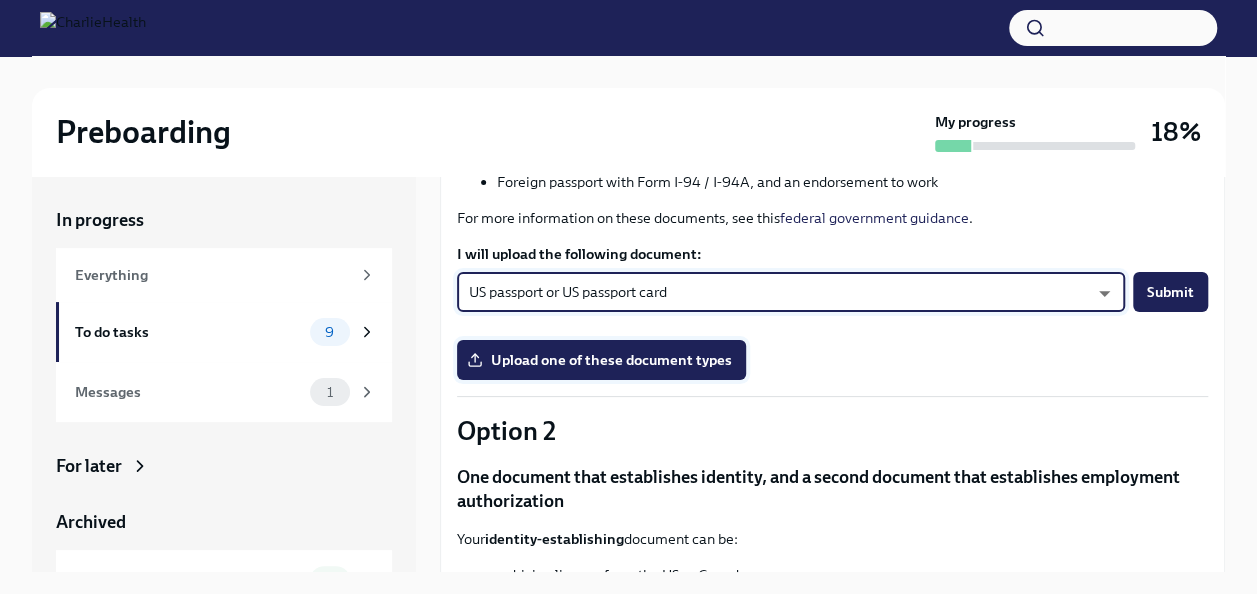 click on "Upload one of these document types" at bounding box center [601, 360] 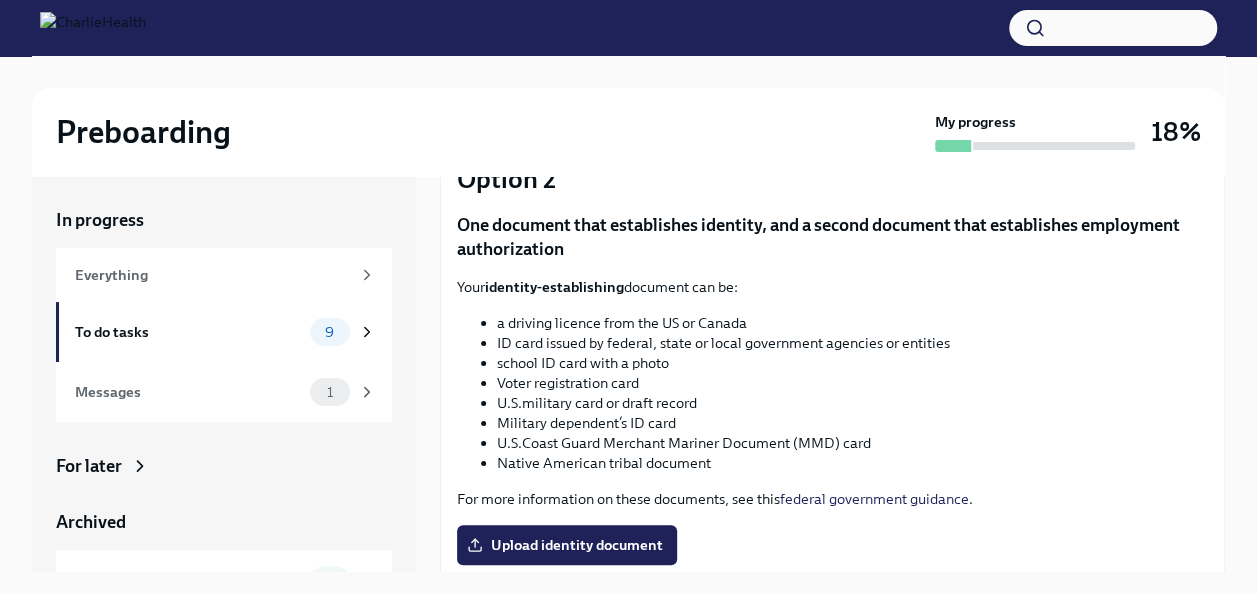 scroll, scrollTop: 700, scrollLeft: 0, axis: vertical 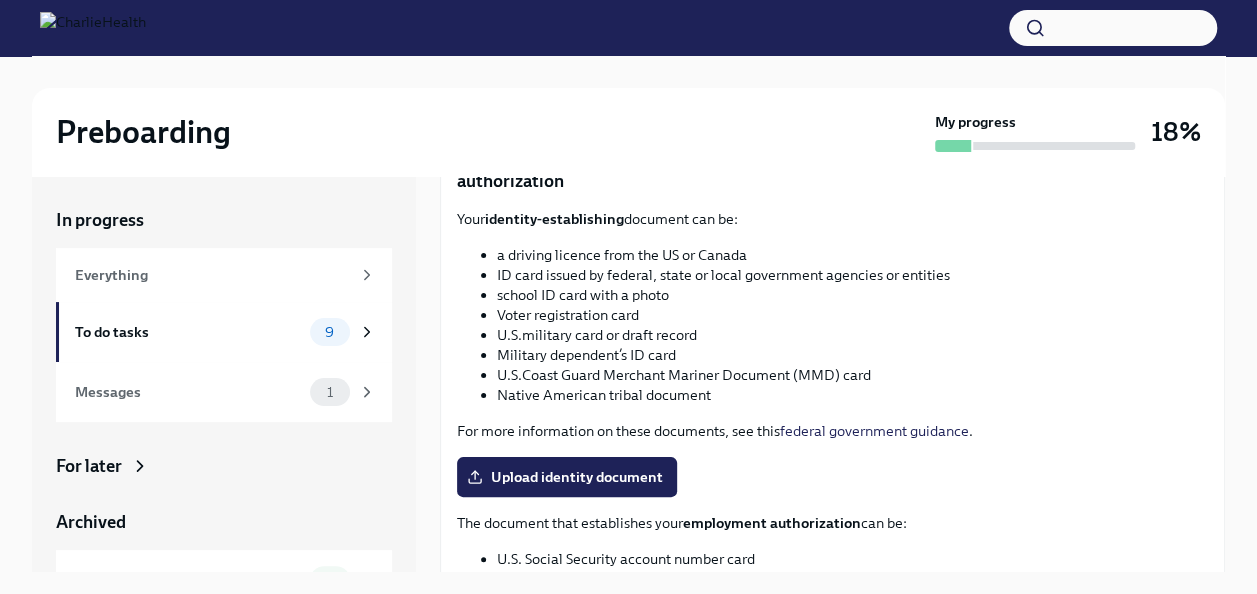 drag, startPoint x: 560, startPoint y: 476, endPoint x: 550, endPoint y: 510, distance: 35.44009 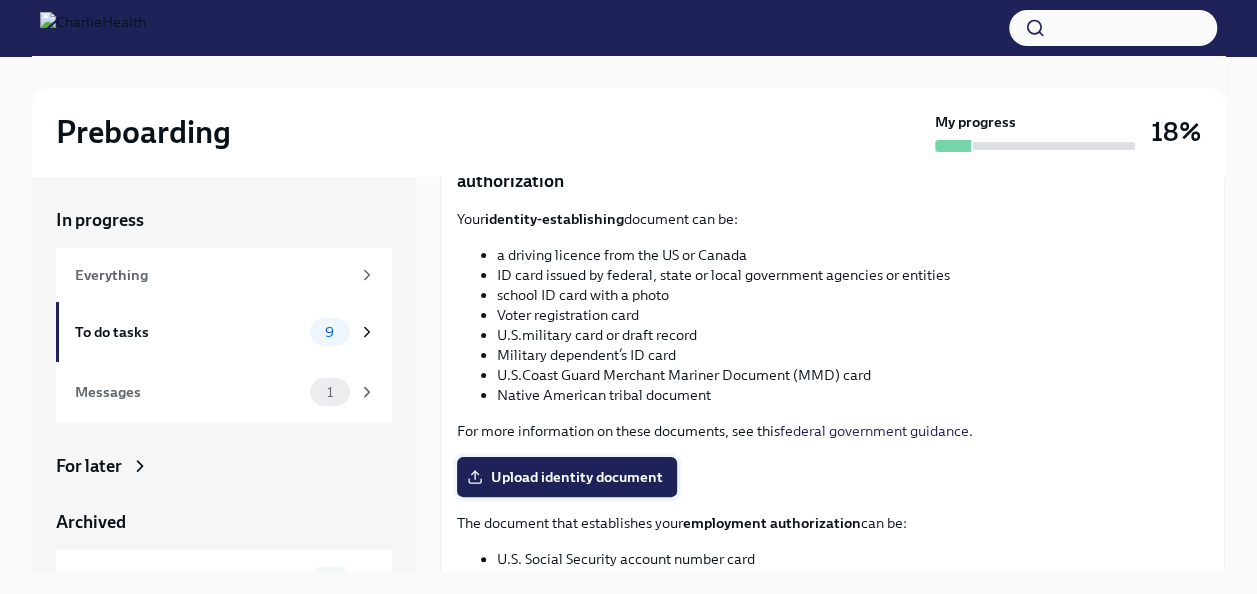 click on "Upload identity document" at bounding box center [567, 477] 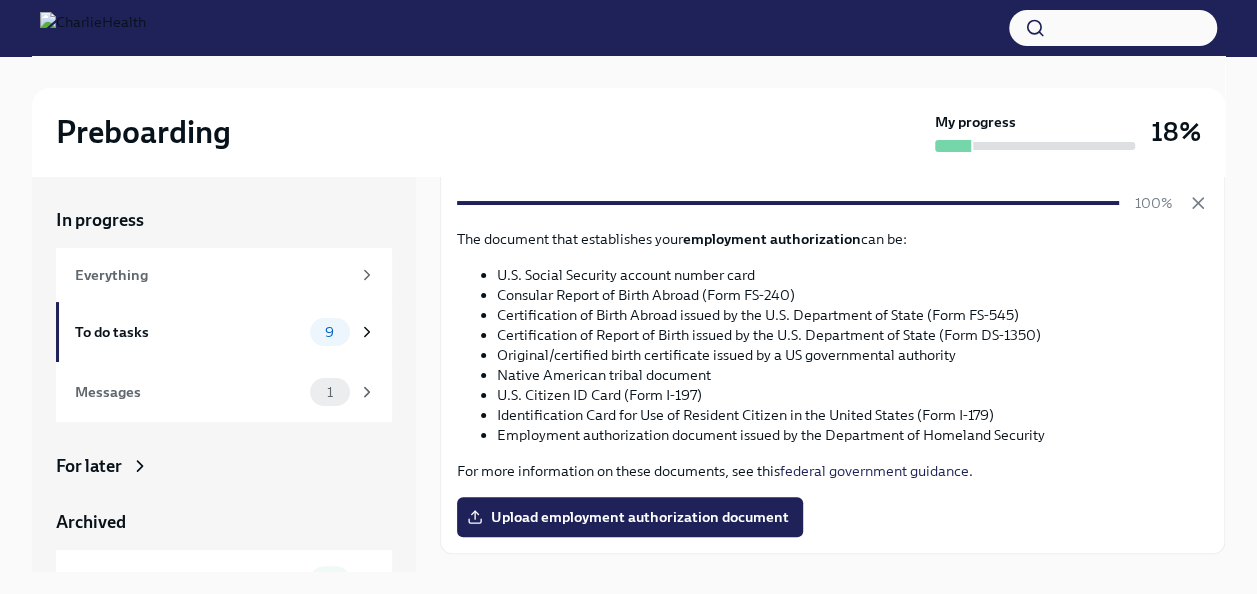 scroll, scrollTop: 1020, scrollLeft: 0, axis: vertical 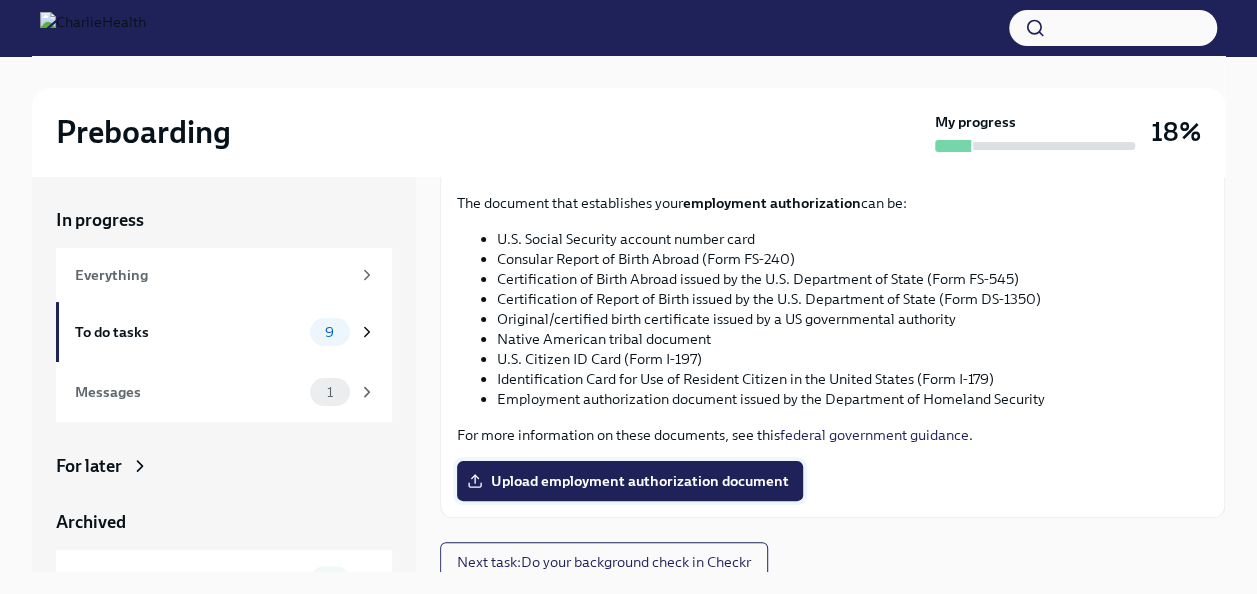 click on "Upload employment authorization document" at bounding box center (630, 481) 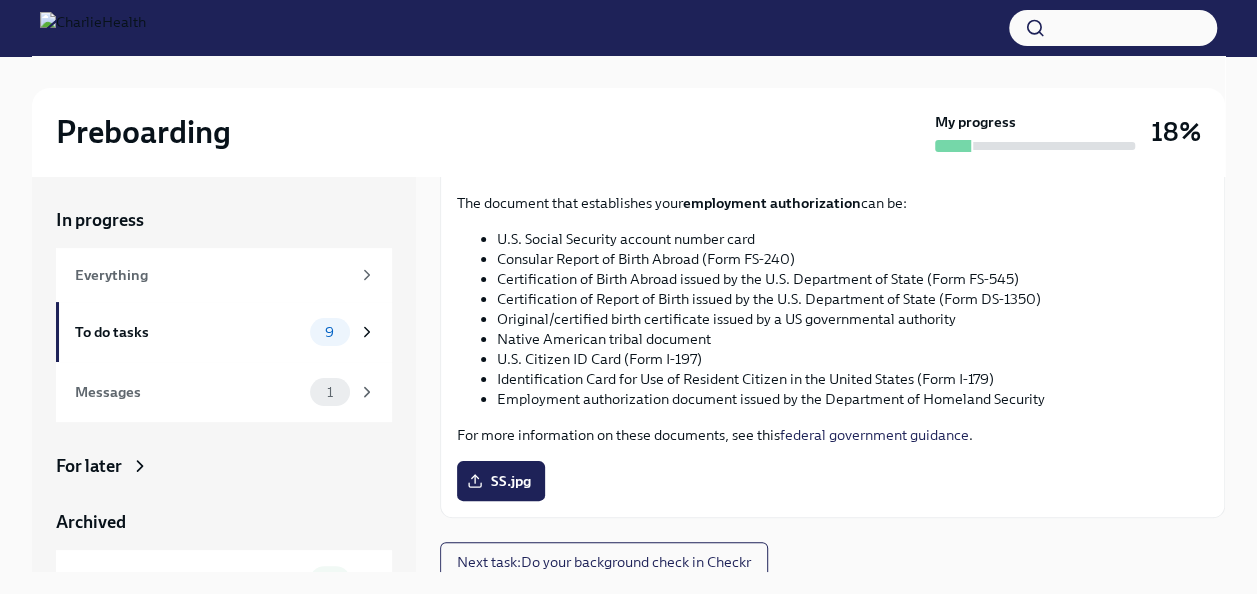 scroll, scrollTop: 1008, scrollLeft: 0, axis: vertical 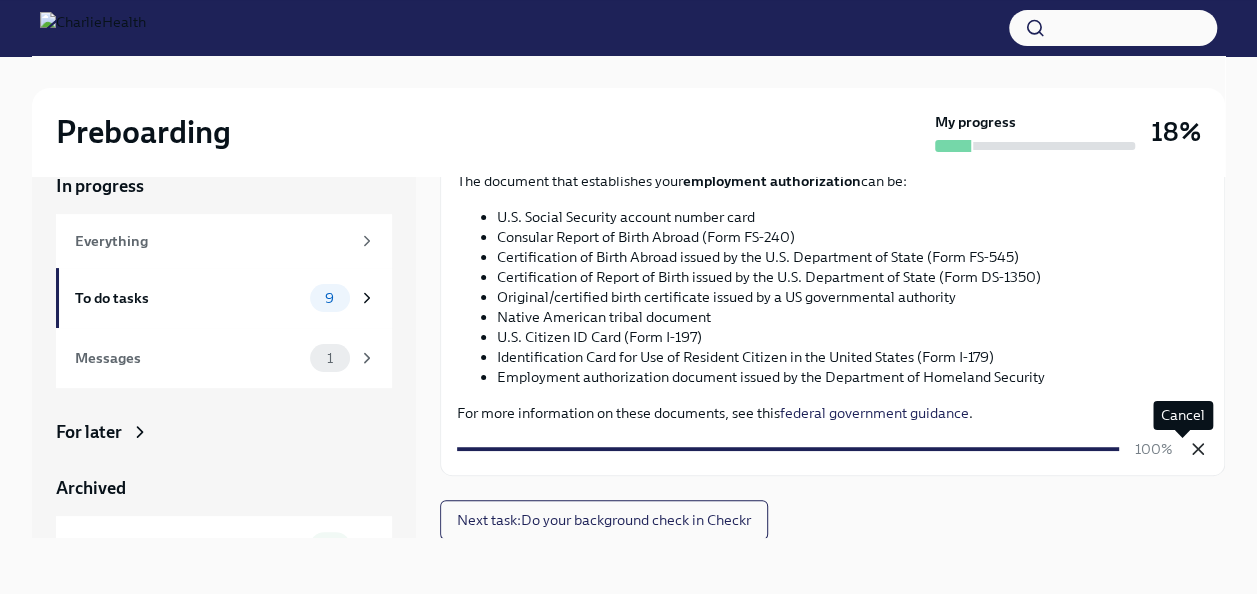 click 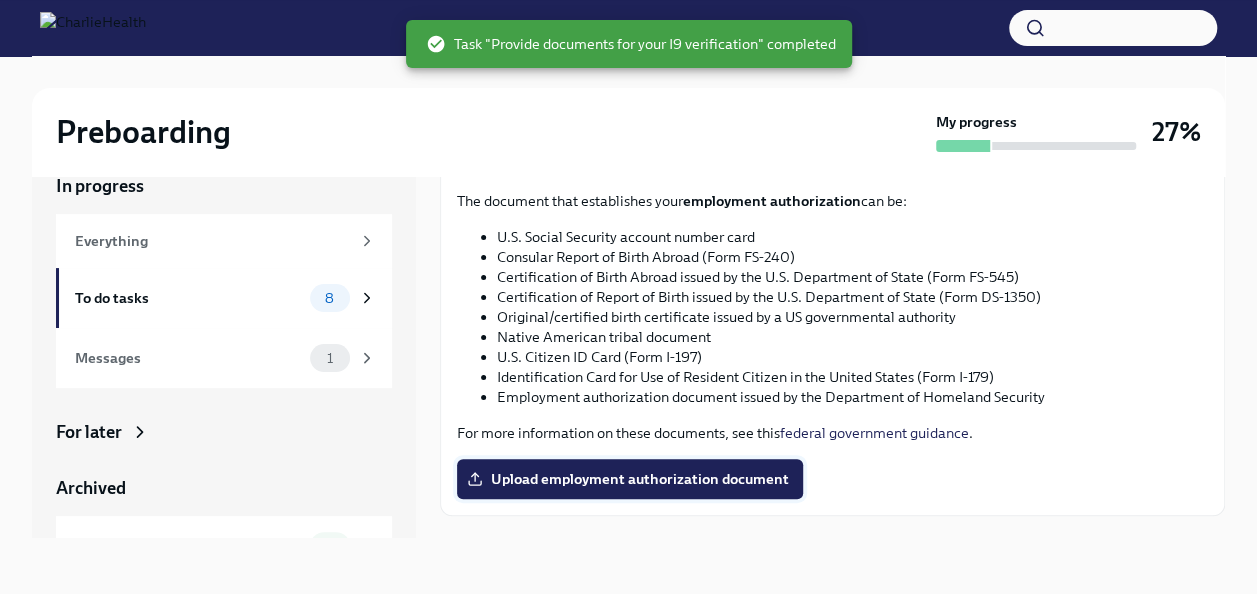 click on "Upload employment authorization document" at bounding box center (630, 479) 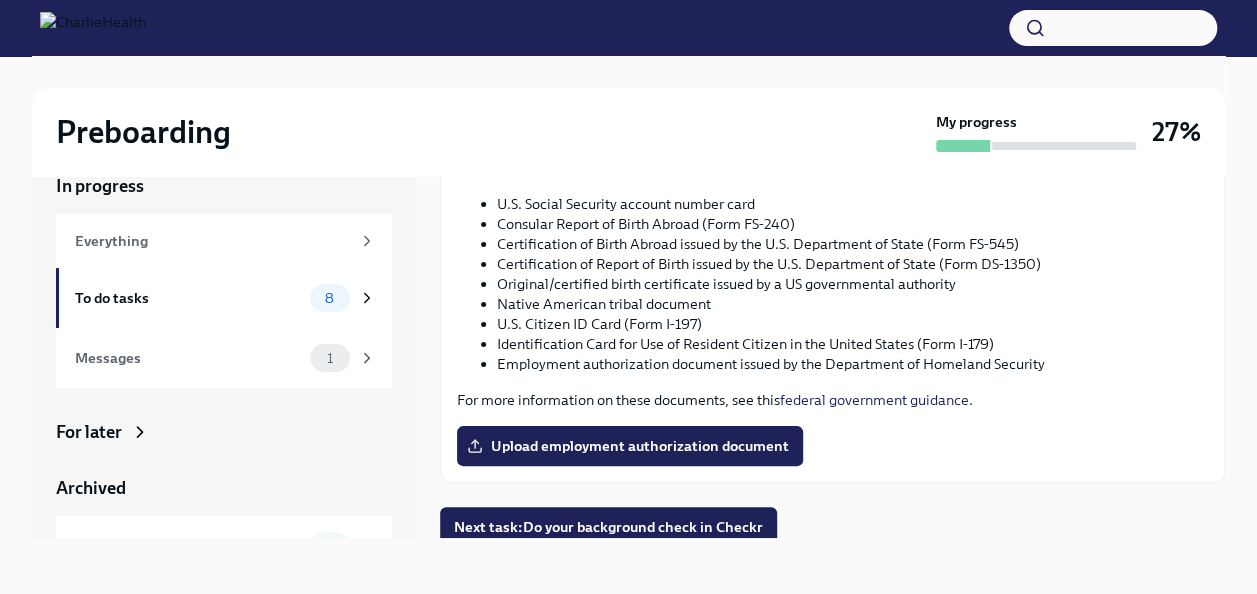 scroll, scrollTop: 1049, scrollLeft: 0, axis: vertical 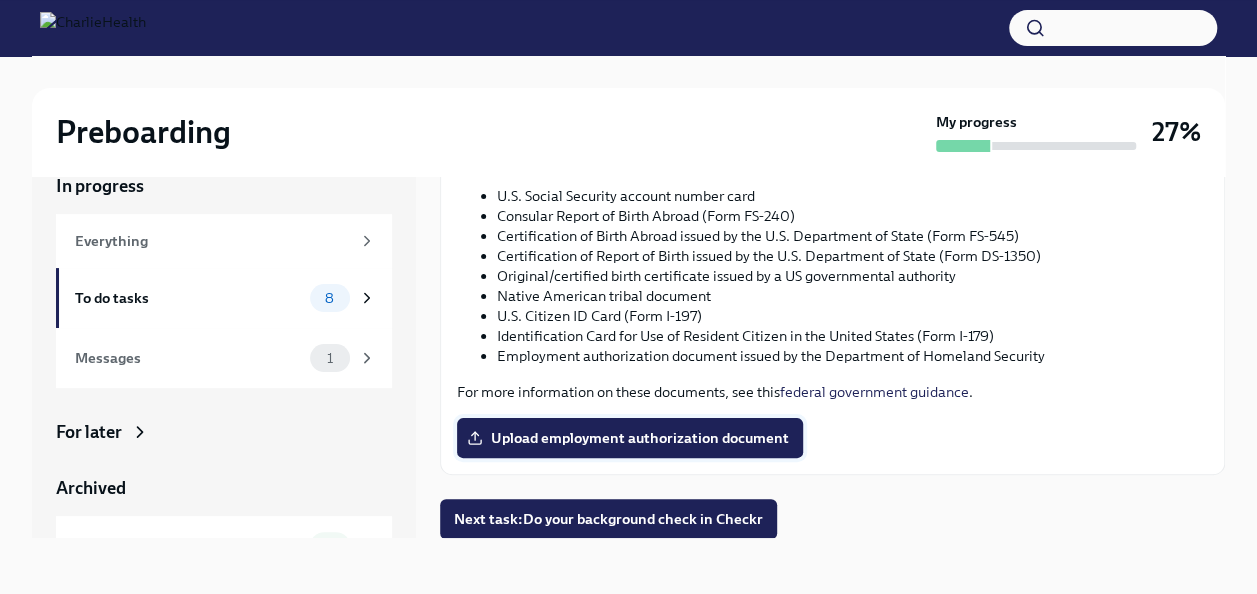 click on "Upload employment authorization document" at bounding box center (630, 438) 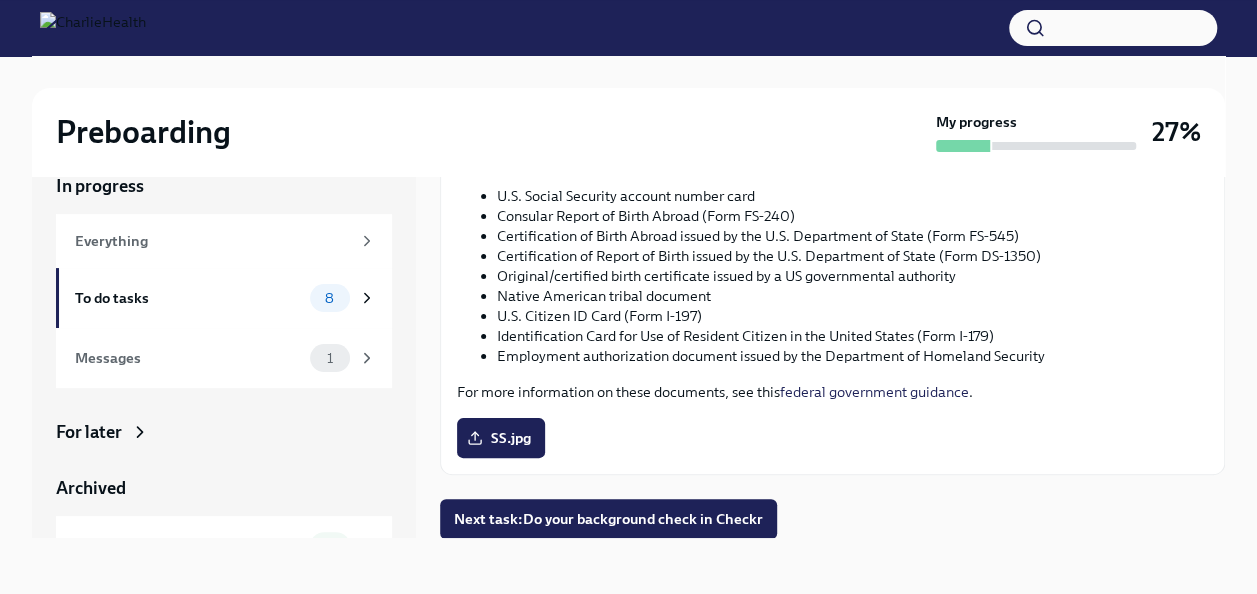 scroll, scrollTop: 1029, scrollLeft: 0, axis: vertical 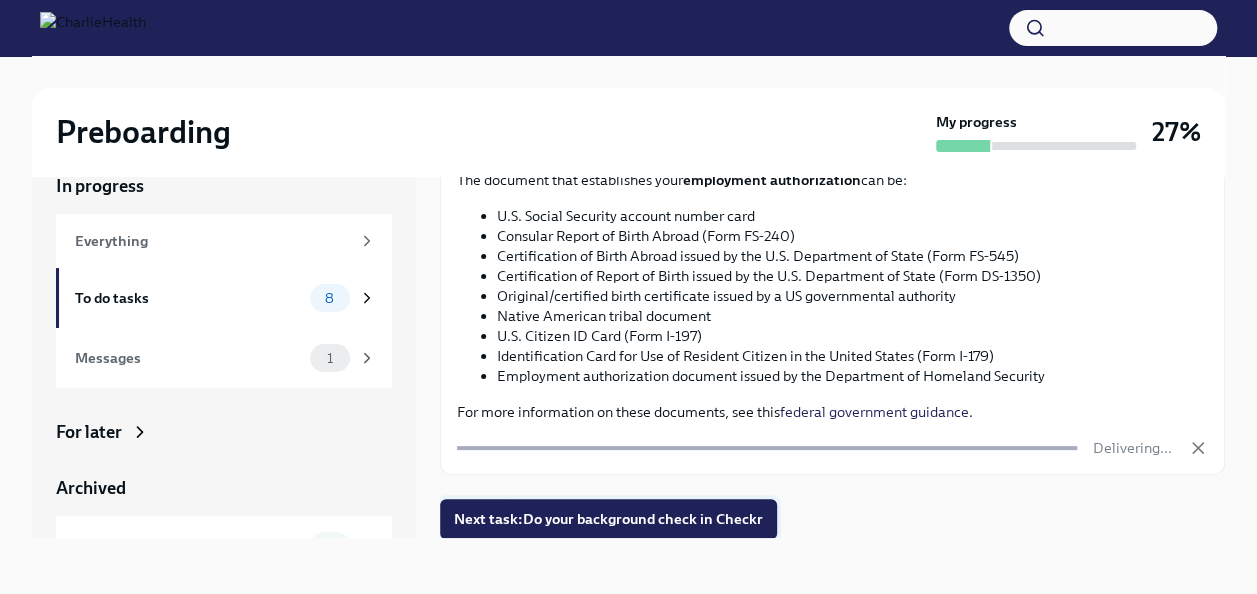 click on "Next task :  Do your background check in Checkr" at bounding box center (608, 519) 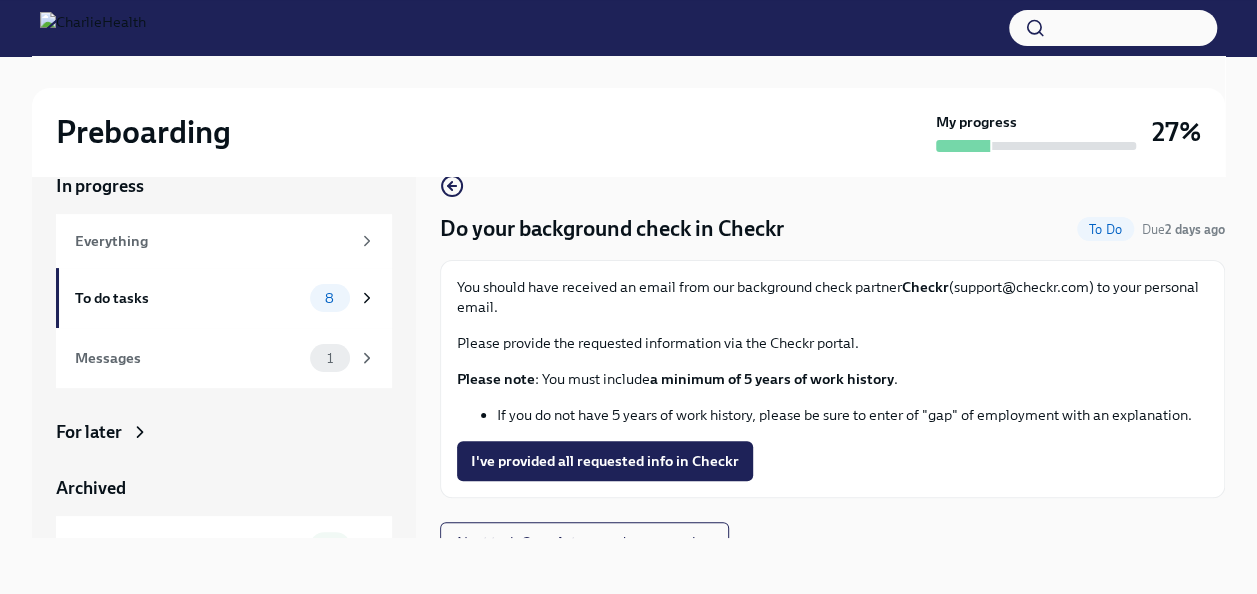 scroll, scrollTop: 22, scrollLeft: 0, axis: vertical 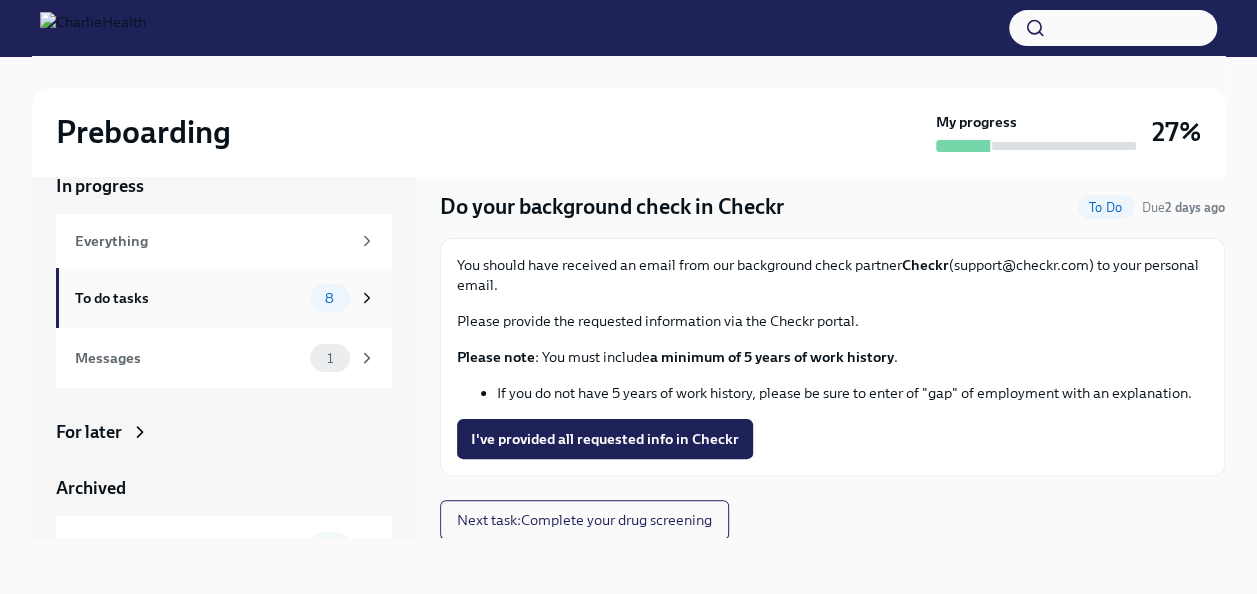 click on "To do tasks" at bounding box center [188, 298] 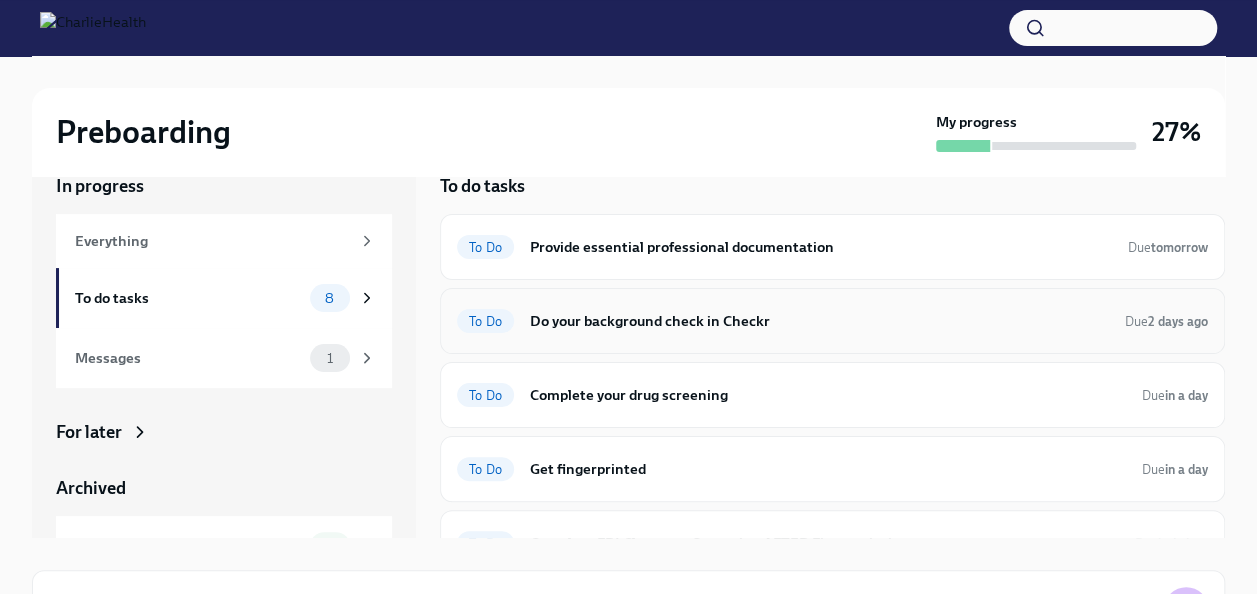click on "Do your background check in Checkr" at bounding box center [819, 321] 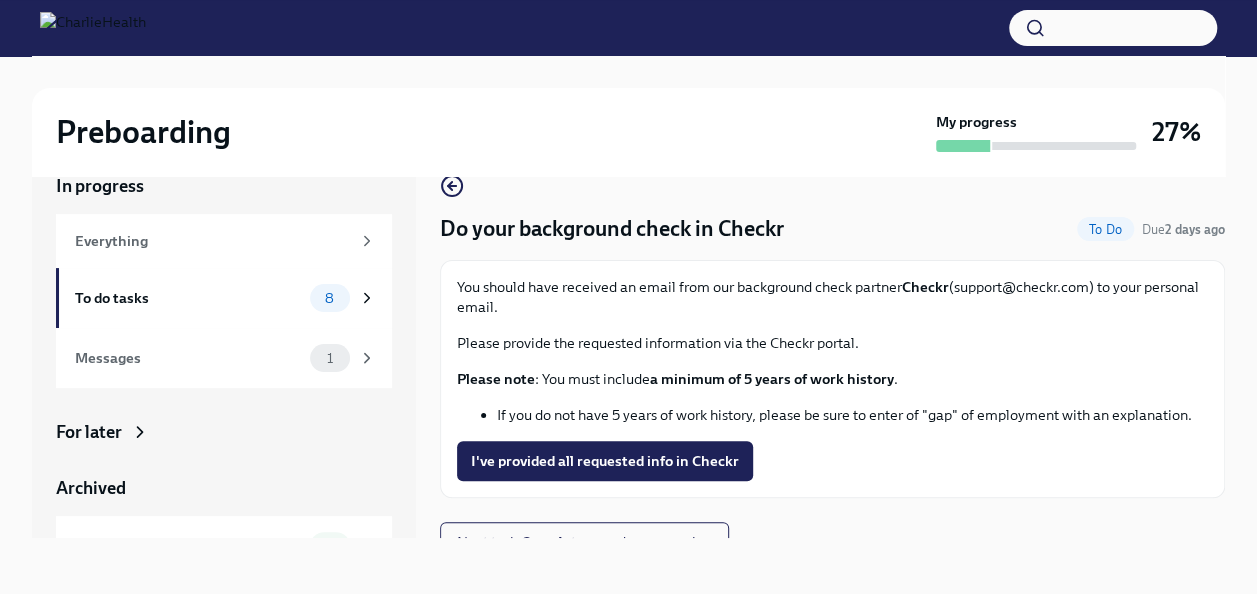 scroll, scrollTop: 22, scrollLeft: 0, axis: vertical 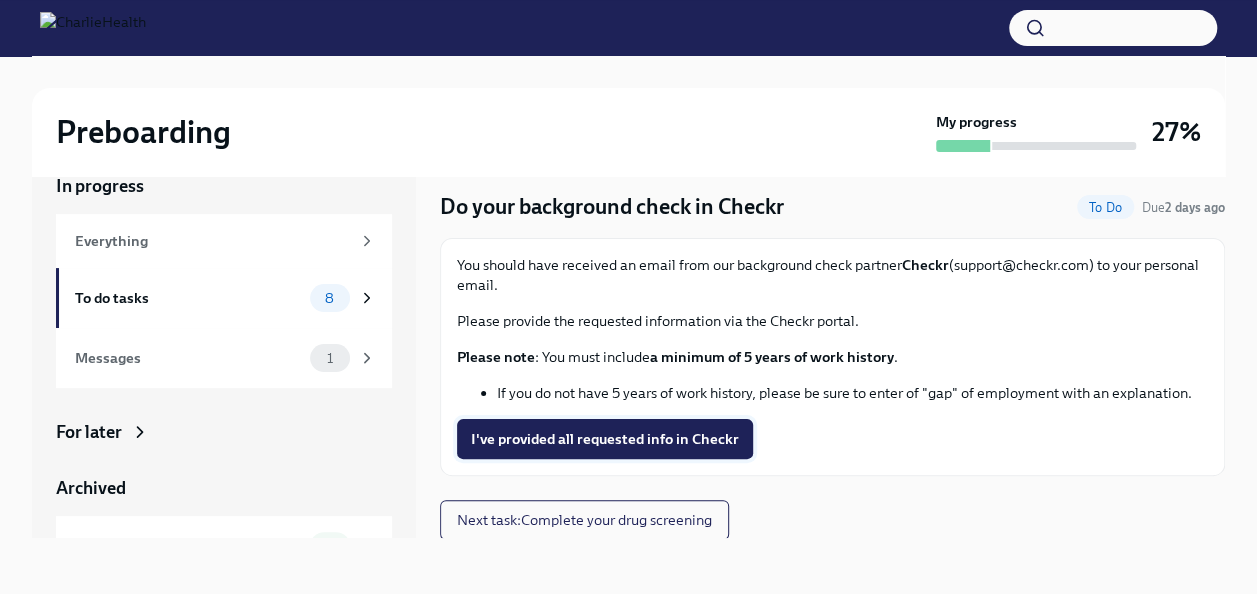 click on "I've provided all requested info in Checkr" at bounding box center (605, 439) 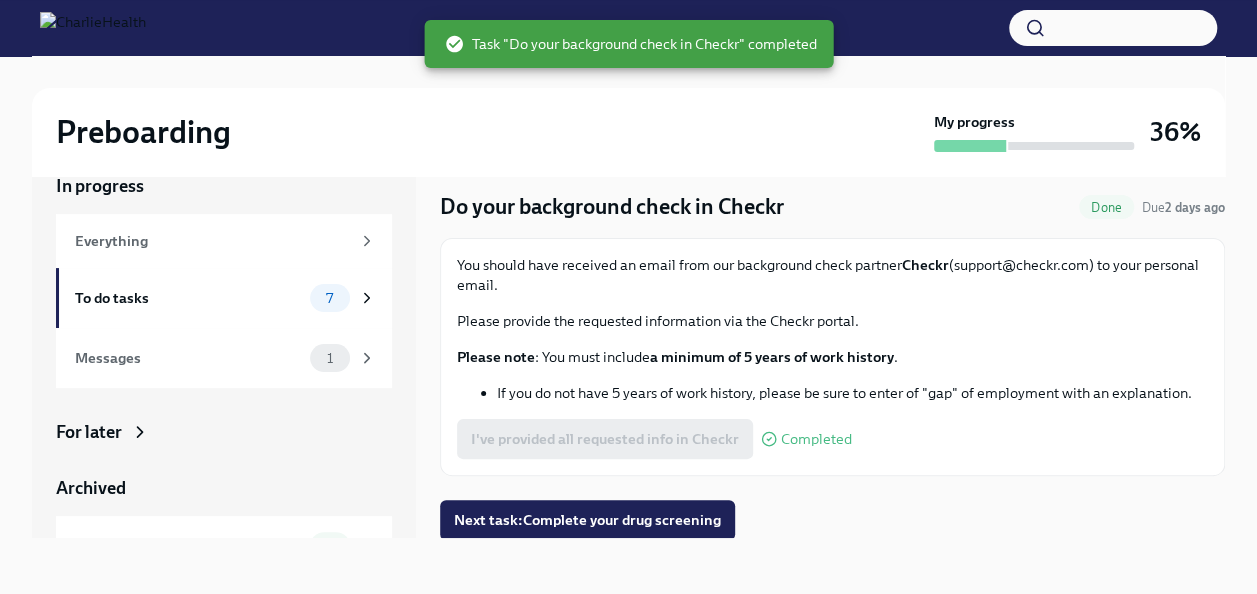 scroll, scrollTop: 23, scrollLeft: 0, axis: vertical 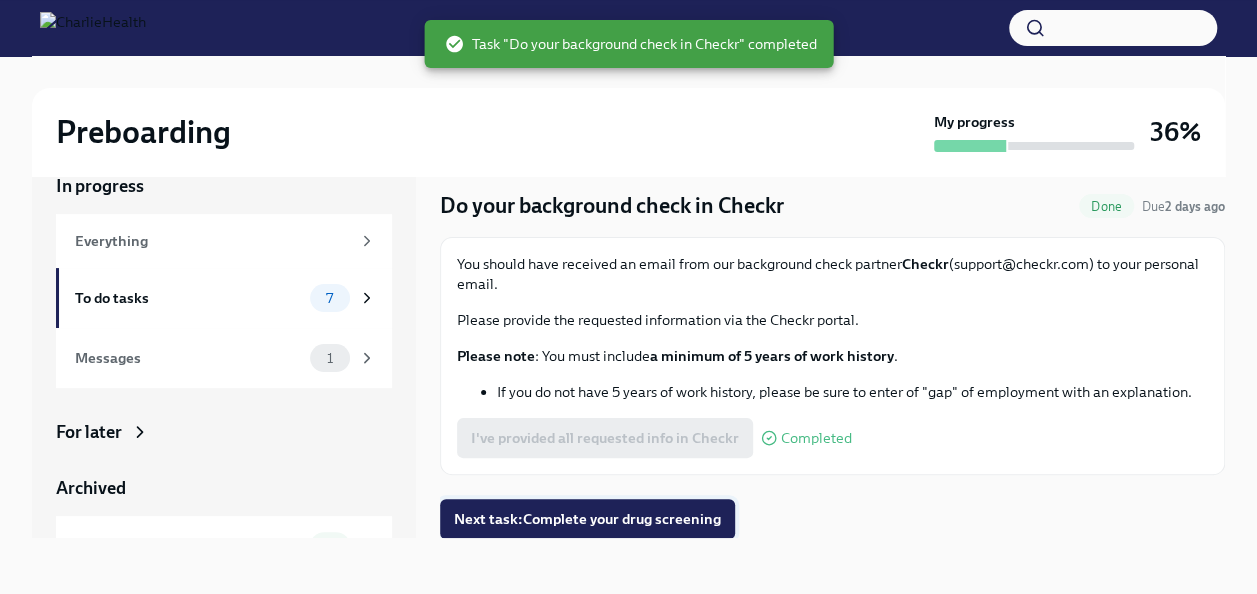 click on "Next task :  Complete your drug screening" at bounding box center [587, 519] 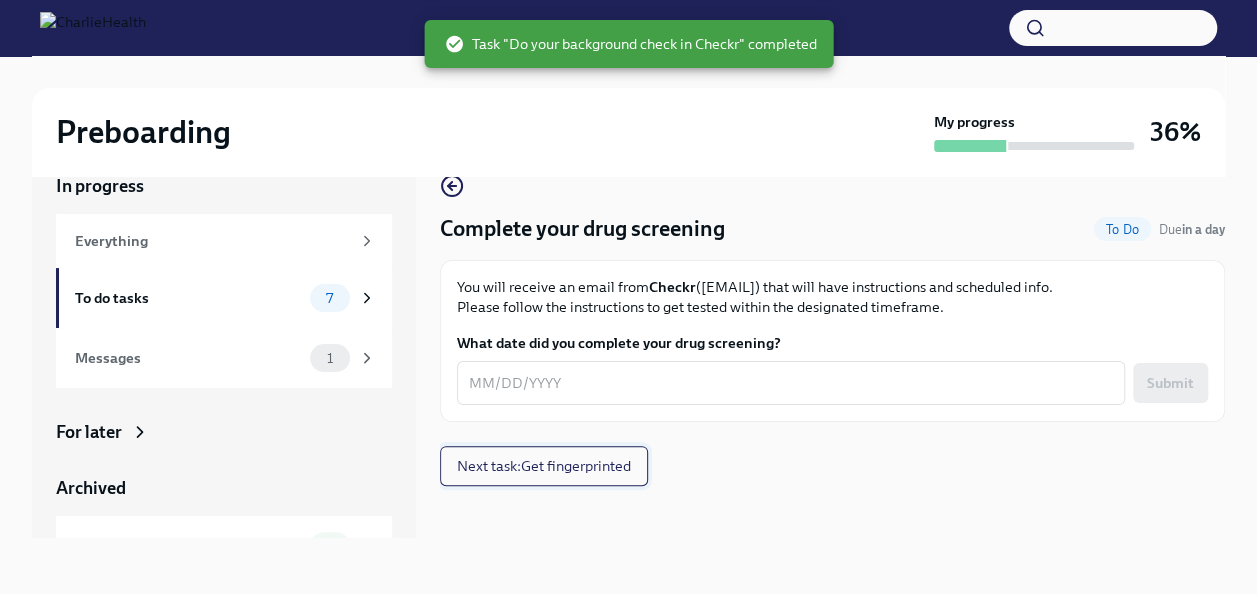 scroll, scrollTop: 0, scrollLeft: 0, axis: both 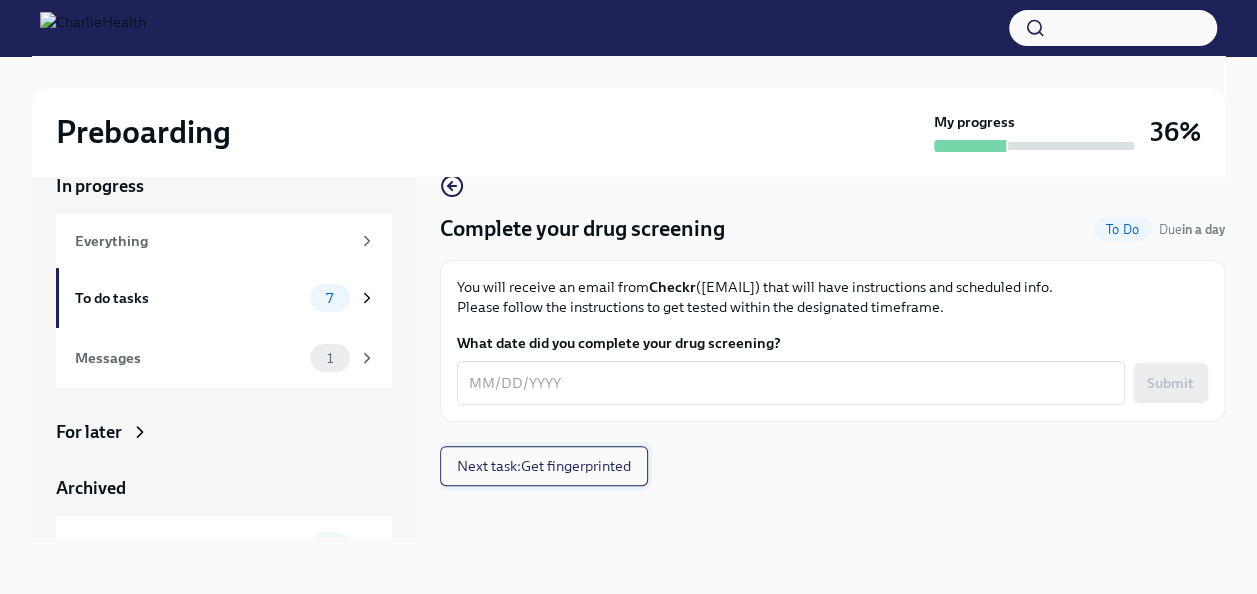 click on "Next task :  Get fingerprinted" at bounding box center (544, 466) 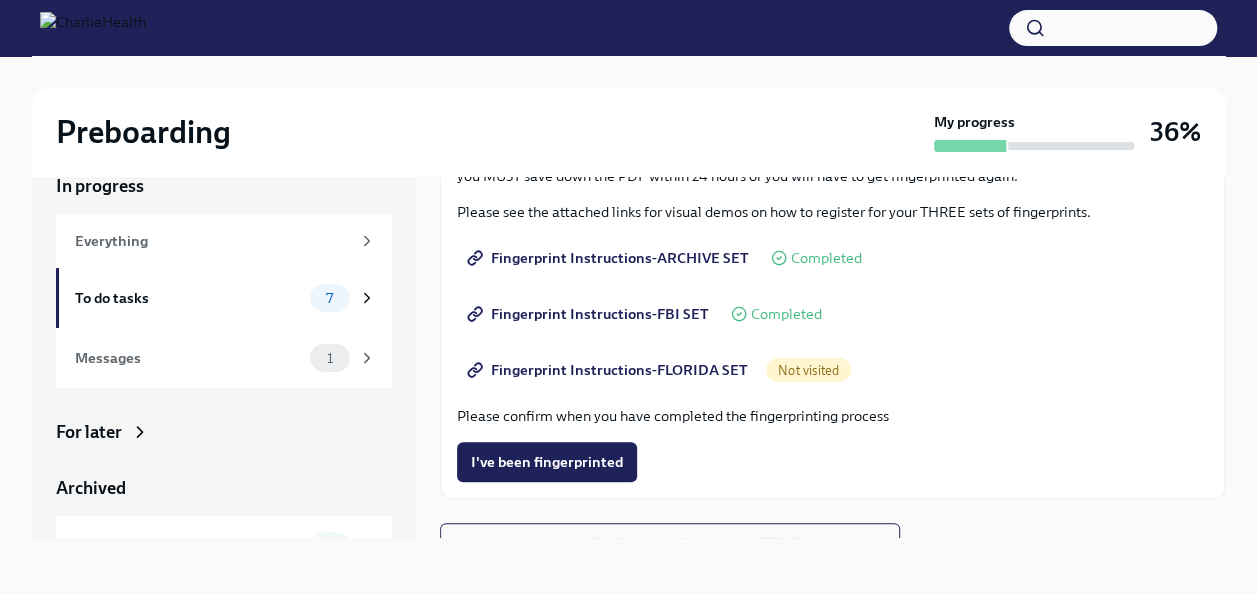 scroll, scrollTop: 266, scrollLeft: 0, axis: vertical 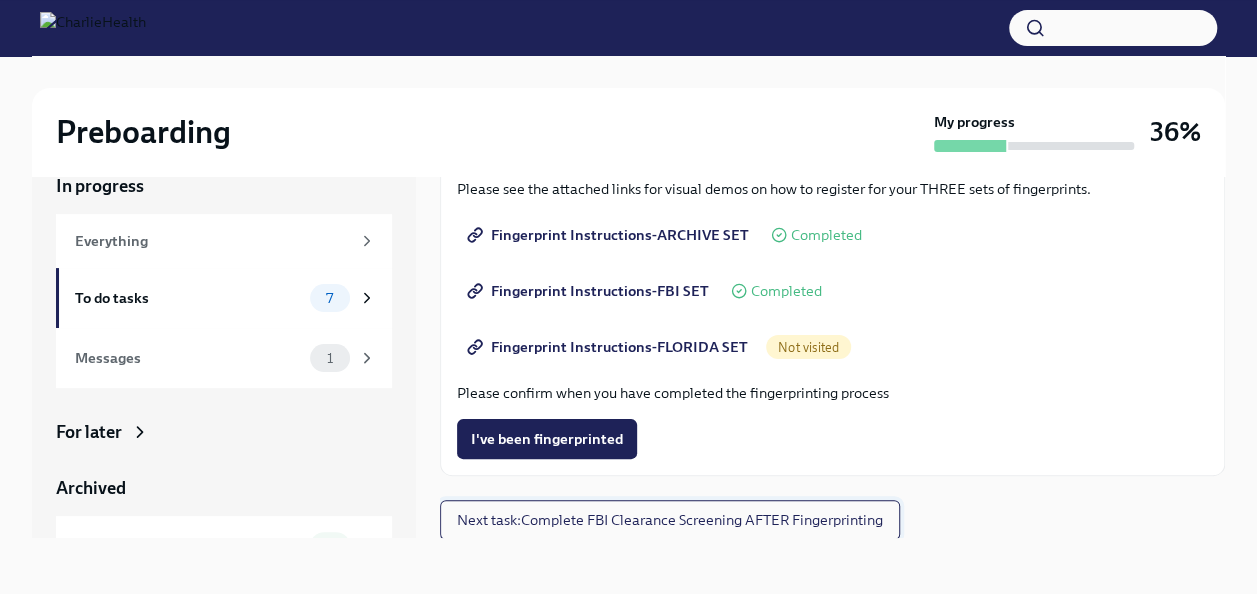 click on "Next task :  Complete FBI Clearance Screening AFTER Fingerprinting" at bounding box center (670, 520) 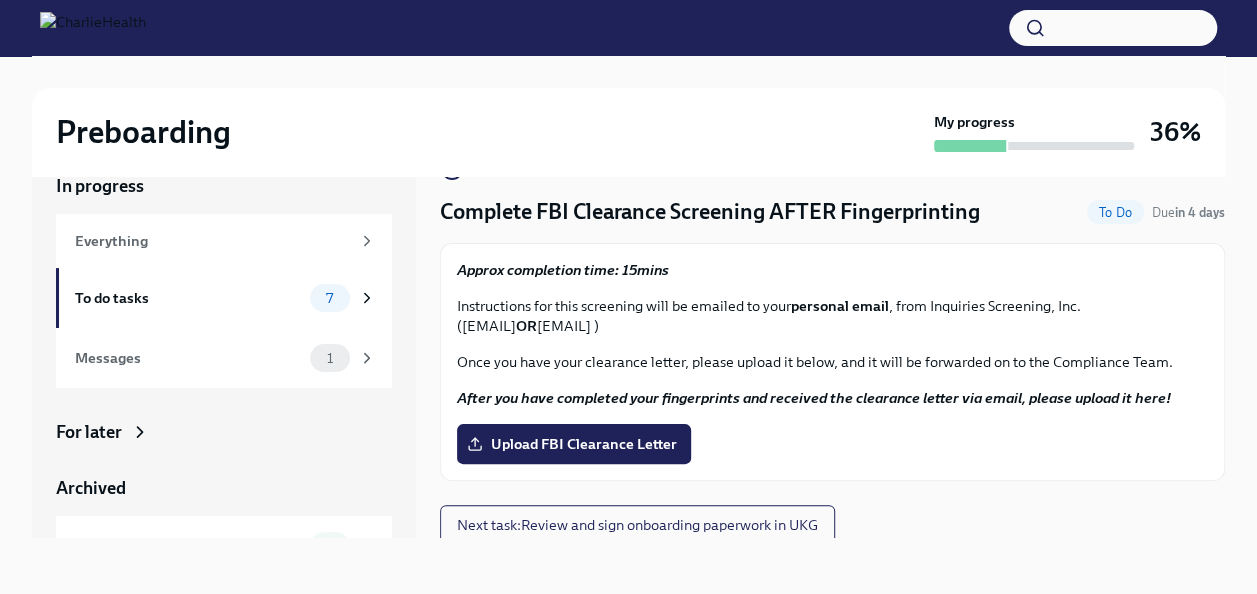 scroll, scrollTop: 22, scrollLeft: 0, axis: vertical 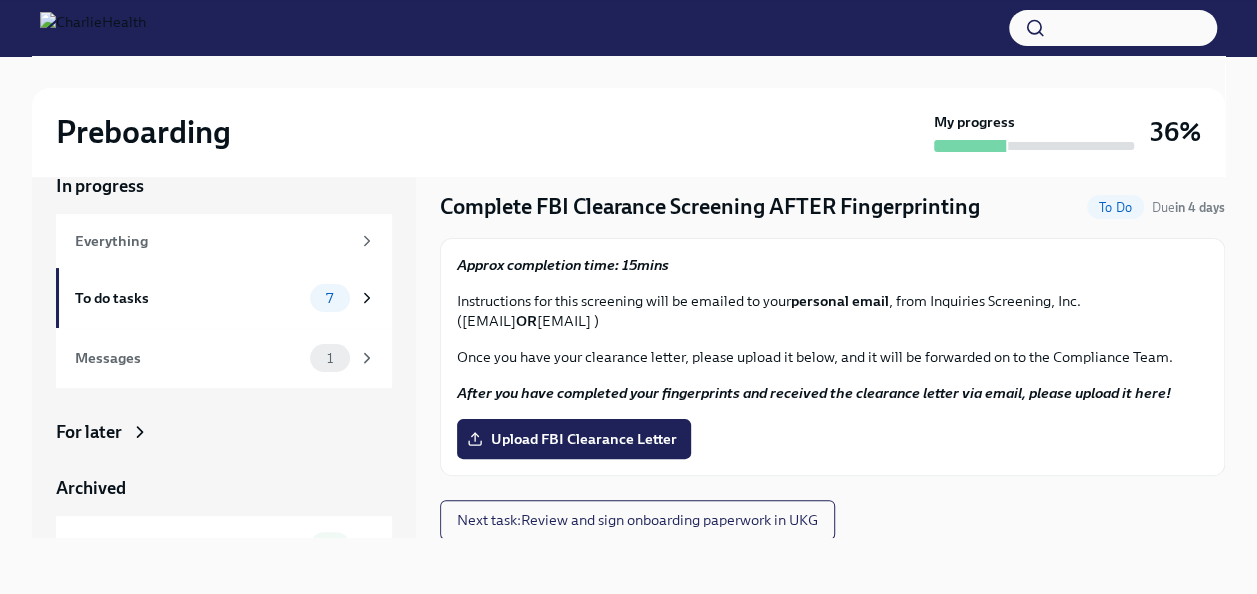 click on "Next task :  Review and sign onboarding paperwork in UKG" at bounding box center (637, 520) 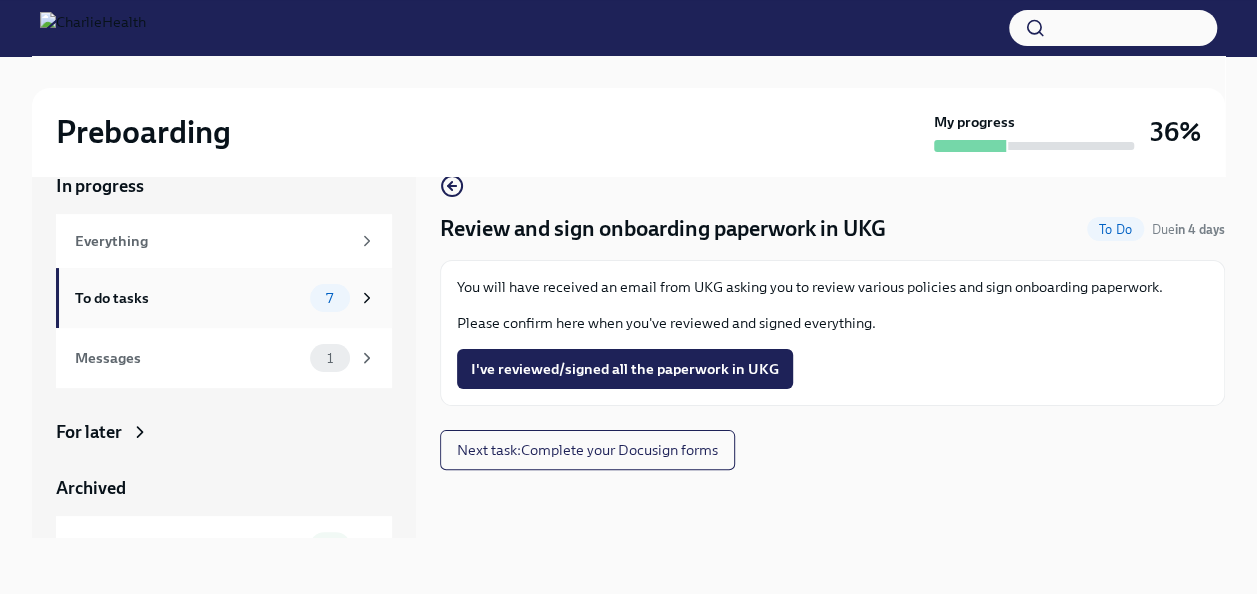 click on "To do tasks" at bounding box center [188, 298] 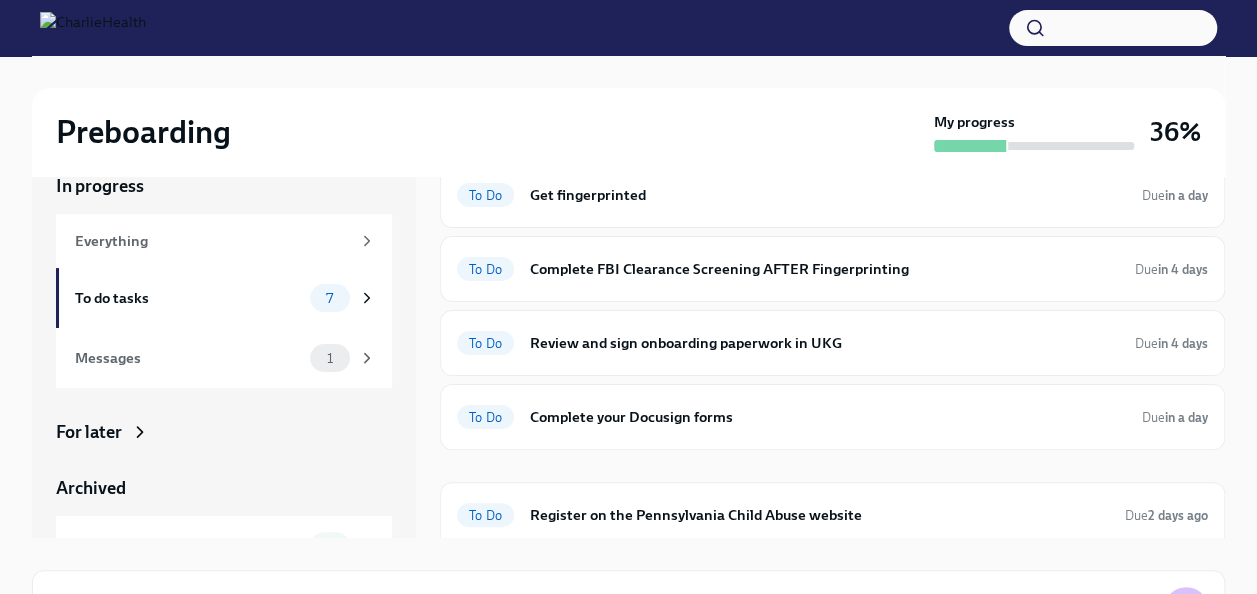 scroll, scrollTop: 205, scrollLeft: 0, axis: vertical 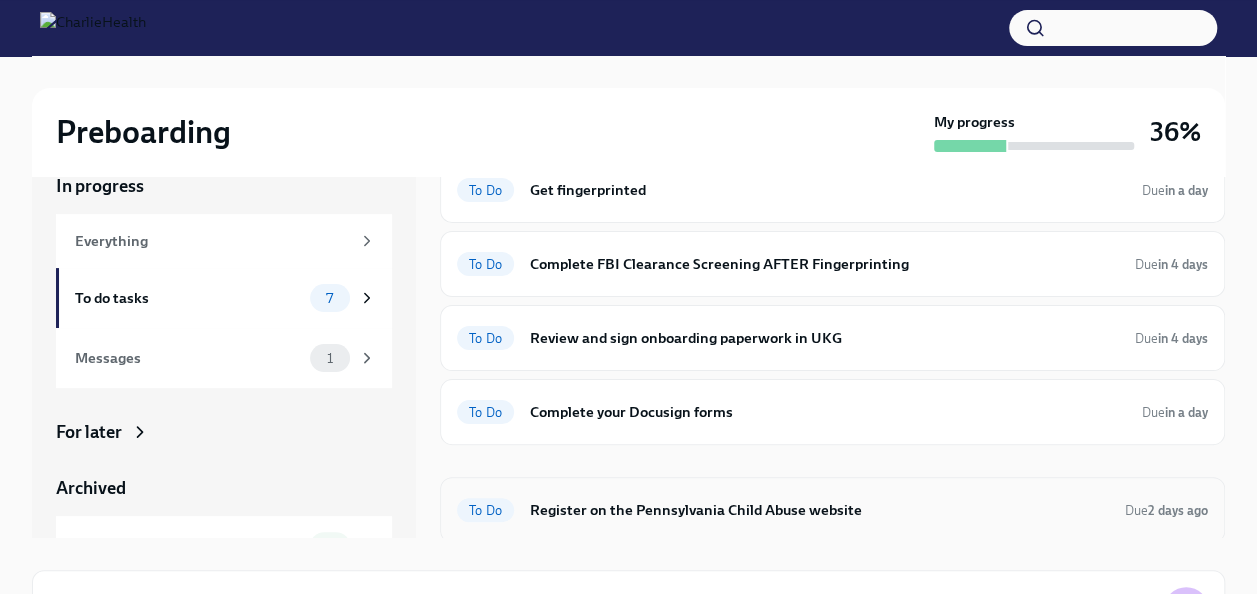 click on "Register on the Pennsylvania Child Abuse website" at bounding box center (819, 510) 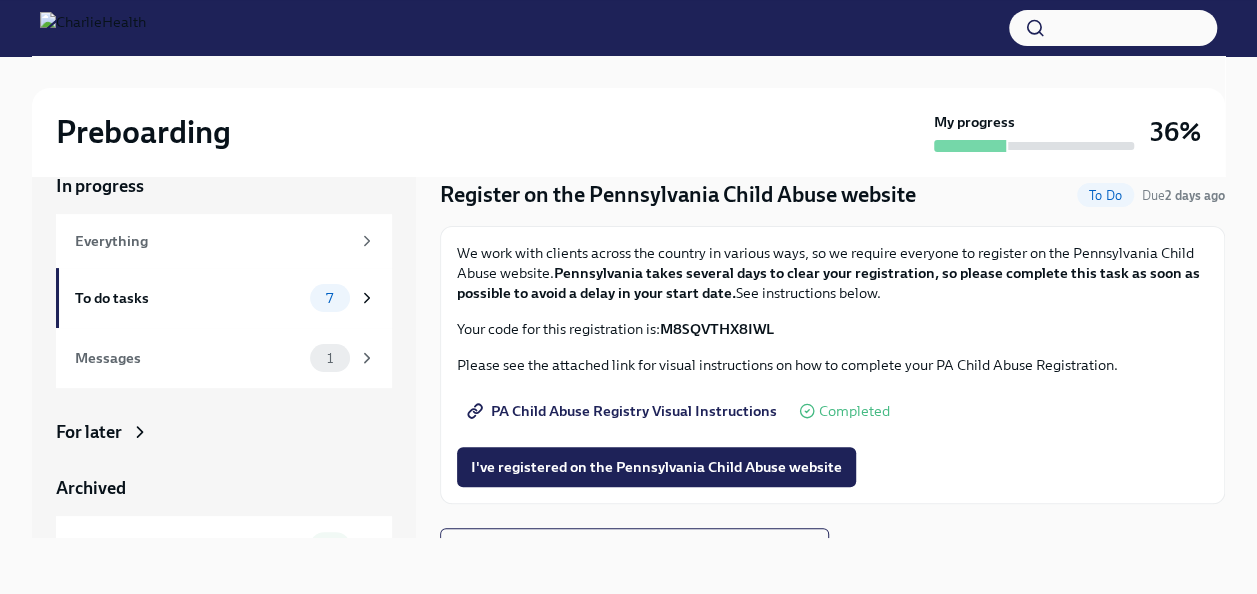 scroll, scrollTop: 62, scrollLeft: 0, axis: vertical 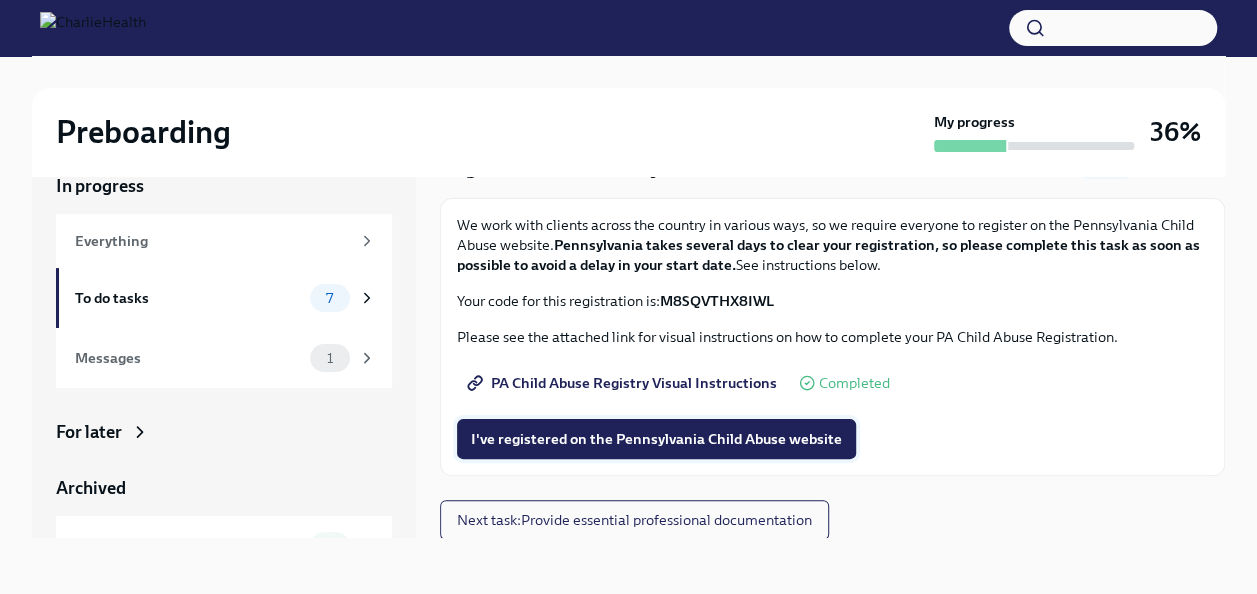click on "I've registered on the Pennsylvania Child Abuse website" at bounding box center [656, 439] 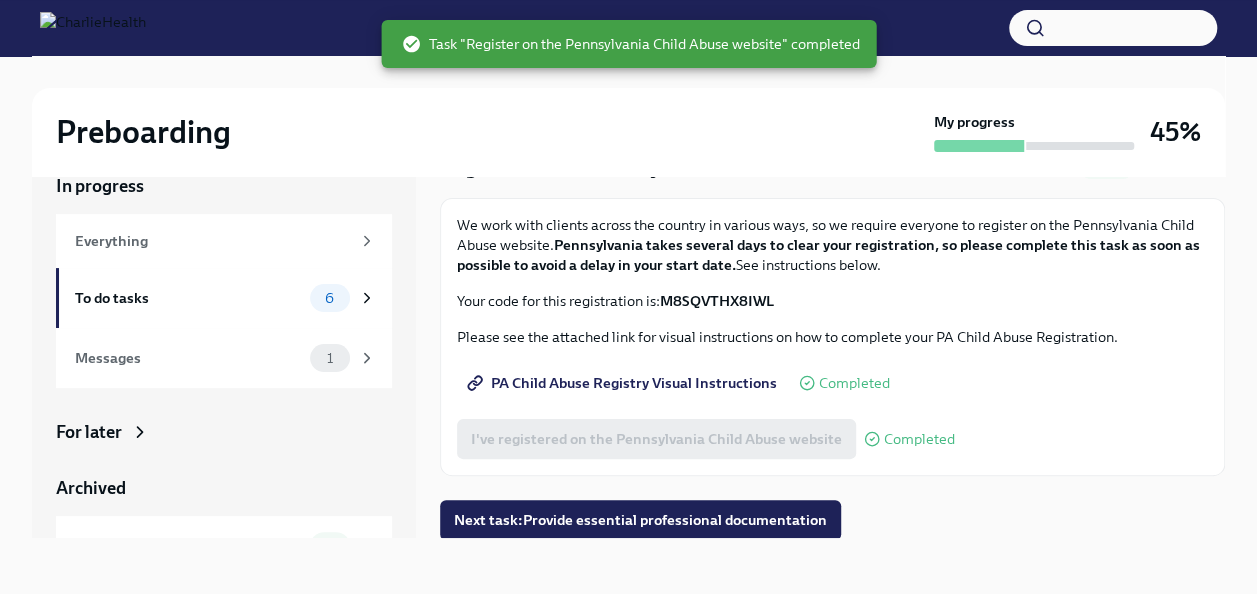 scroll, scrollTop: 63, scrollLeft: 0, axis: vertical 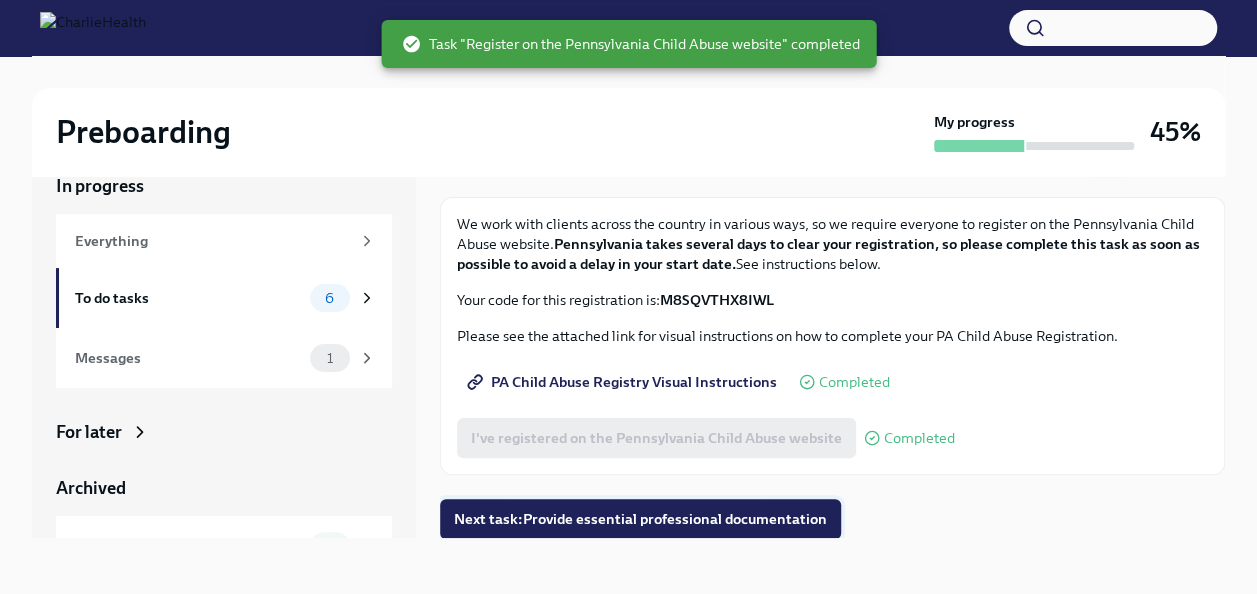 click on "Next task :  Provide essential professional documentation" at bounding box center [640, 519] 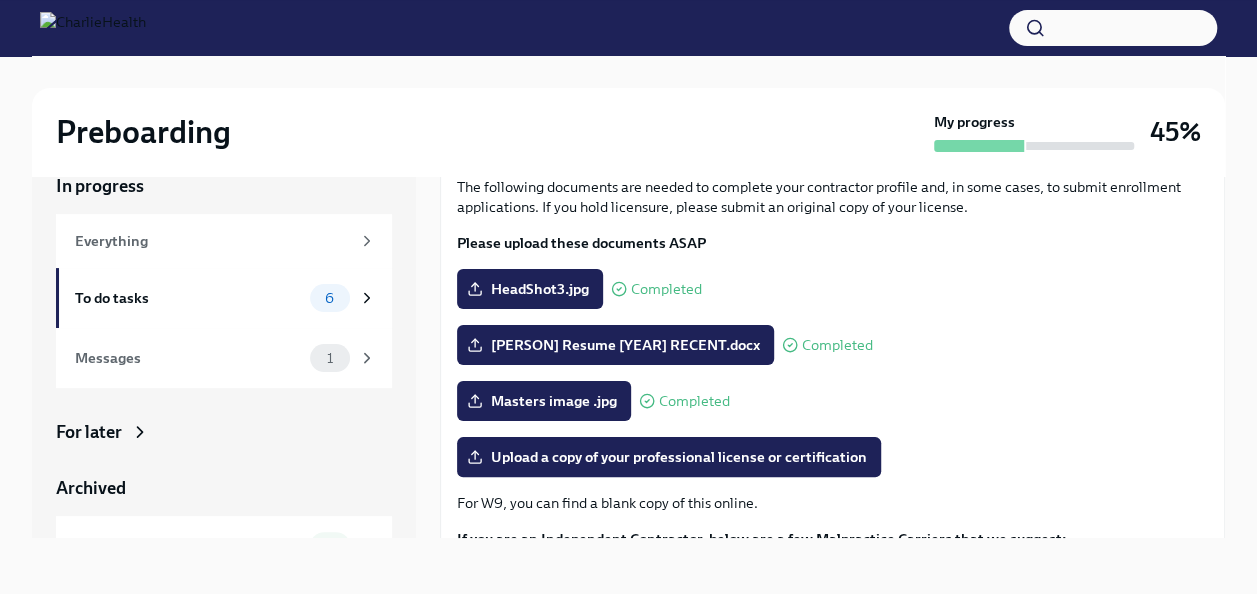scroll, scrollTop: 302, scrollLeft: 0, axis: vertical 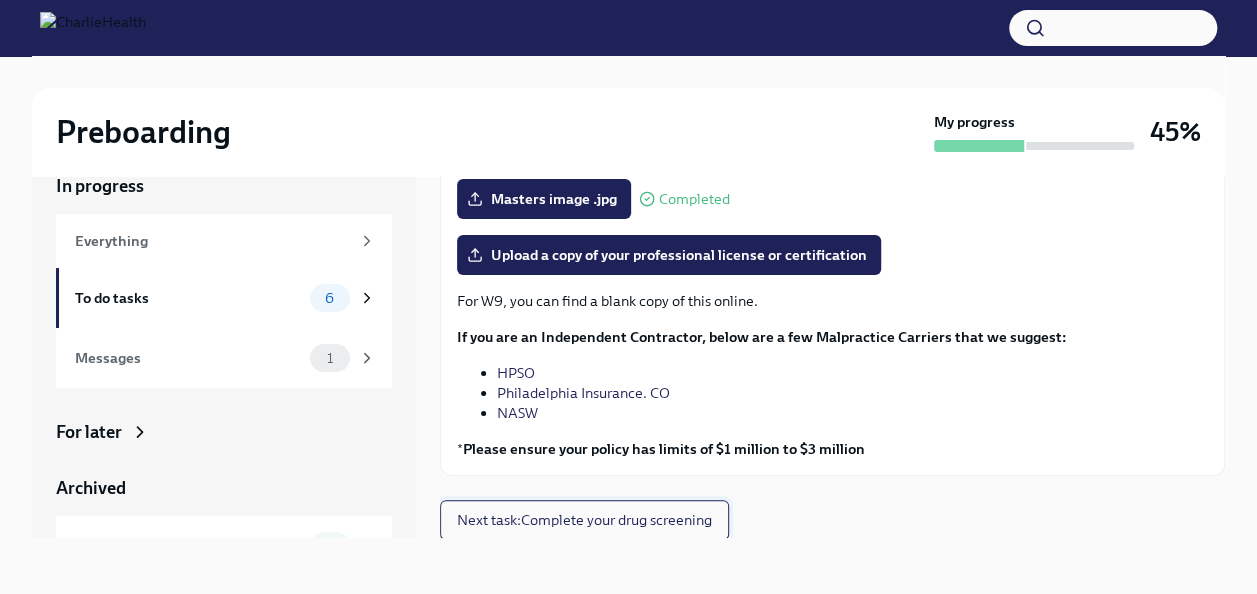 click on "Next task :  Complete your drug screening" at bounding box center (584, 520) 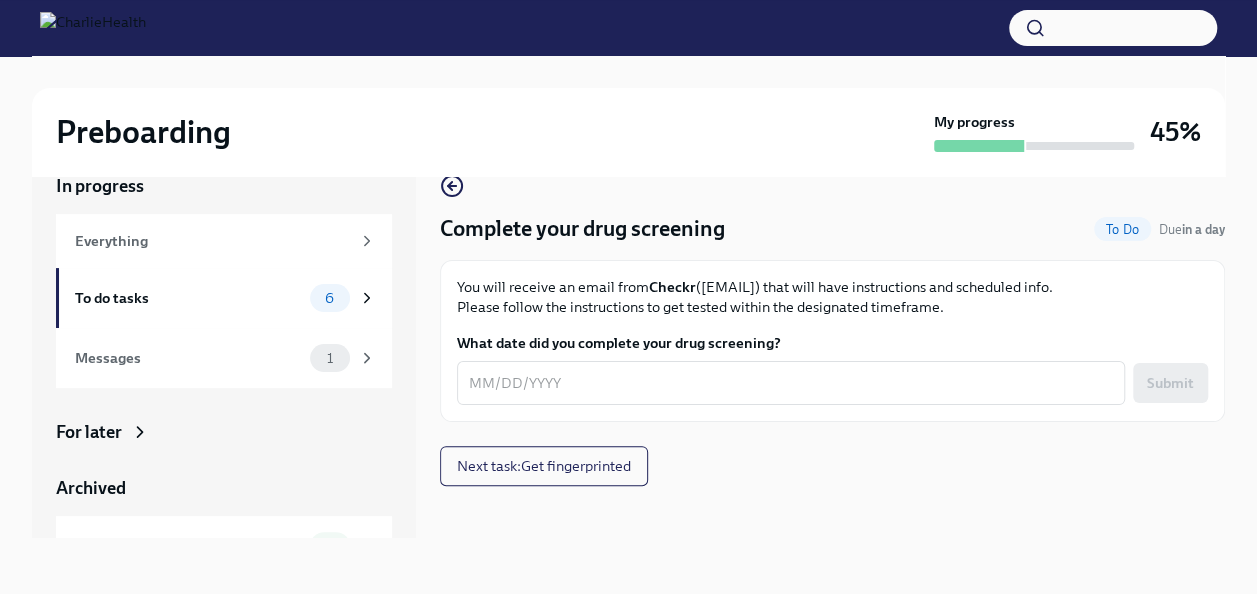scroll, scrollTop: 0, scrollLeft: 0, axis: both 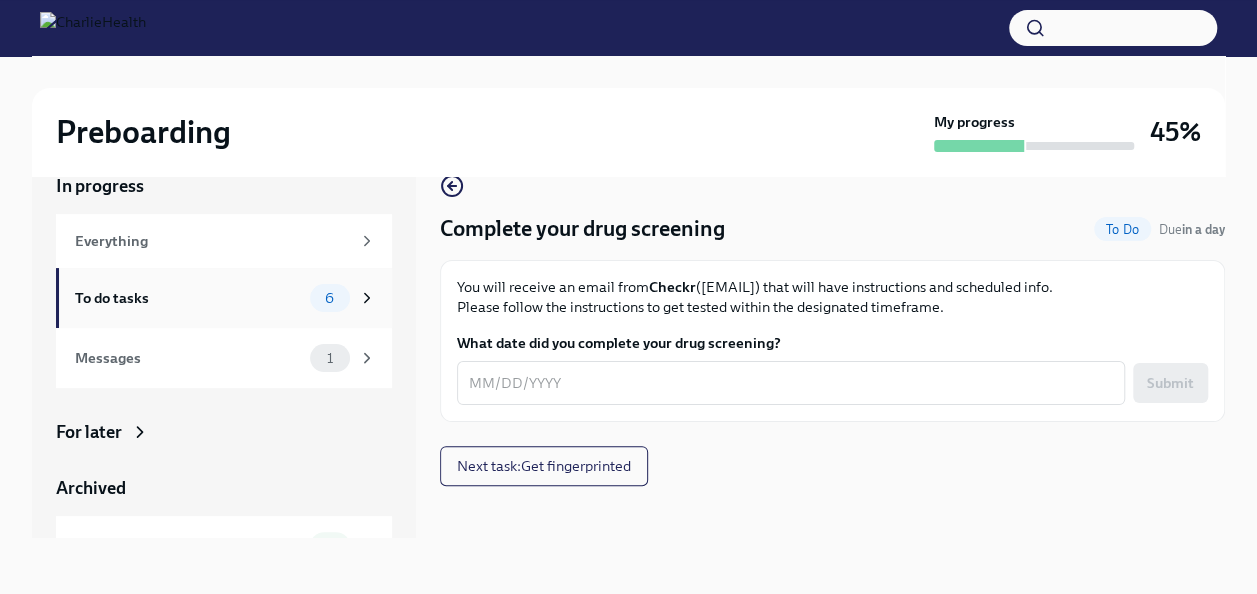 click on "To do tasks" at bounding box center [188, 298] 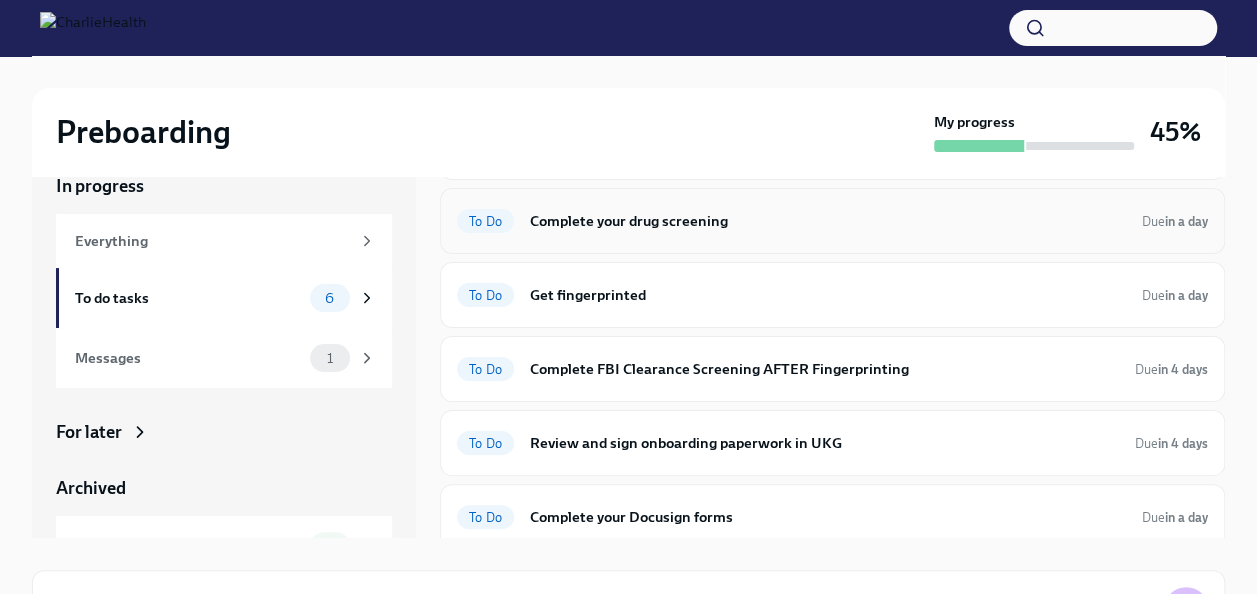scroll, scrollTop: 0, scrollLeft: 0, axis: both 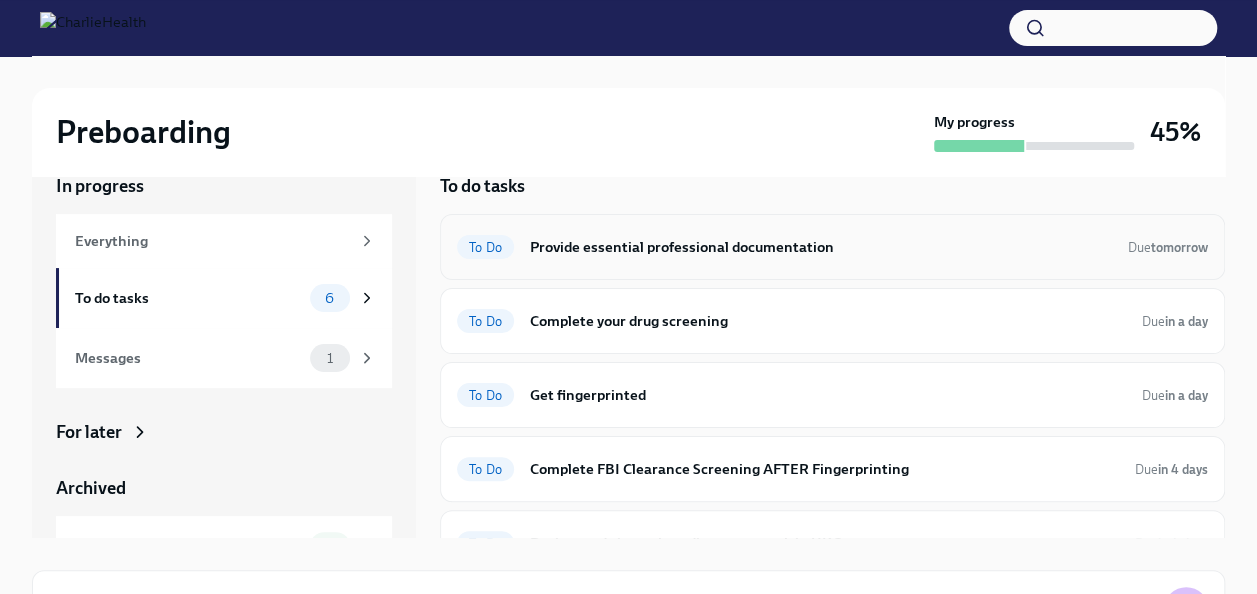 click on "Provide essential professional documentation" at bounding box center [821, 247] 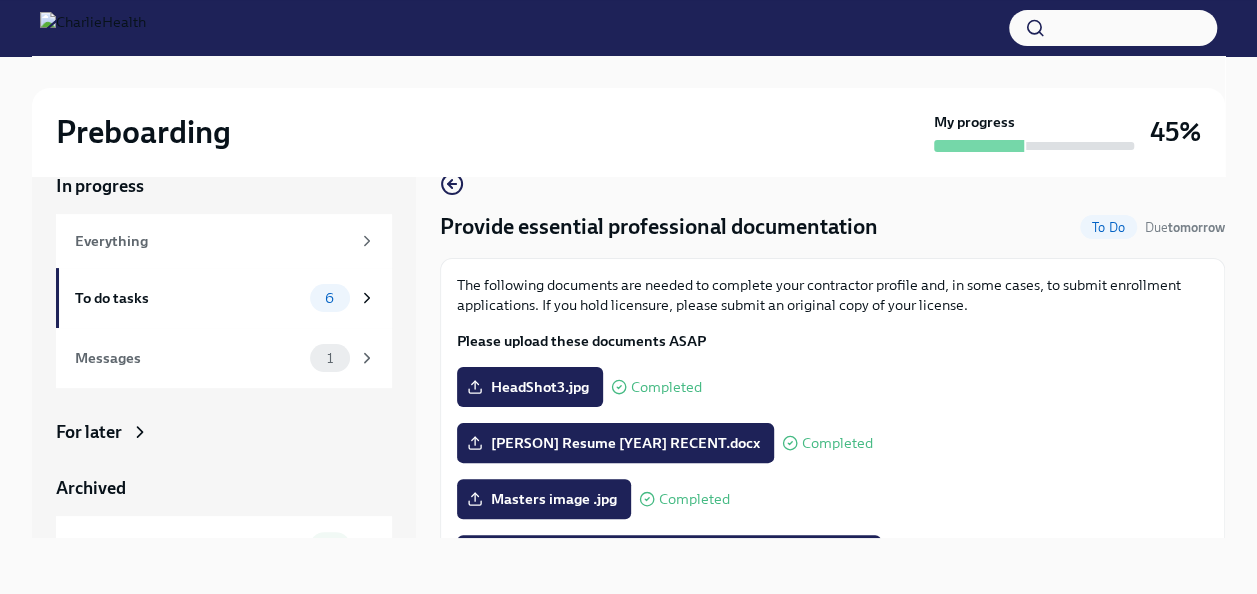 scroll, scrollTop: 0, scrollLeft: 0, axis: both 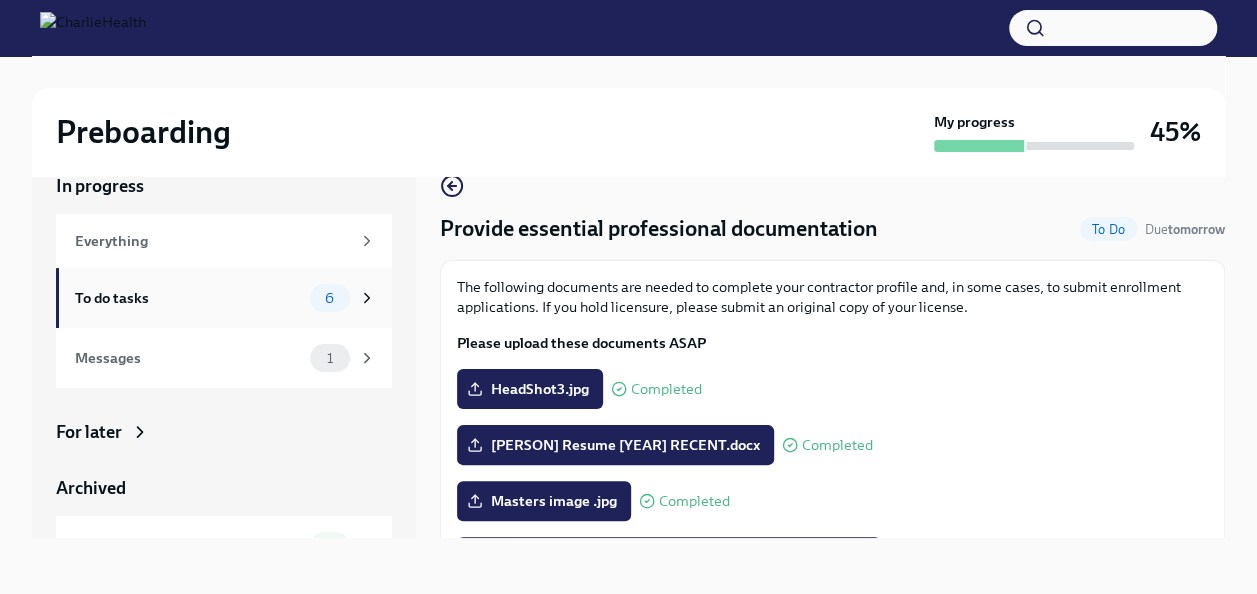 click on "To do tasks" at bounding box center [188, 298] 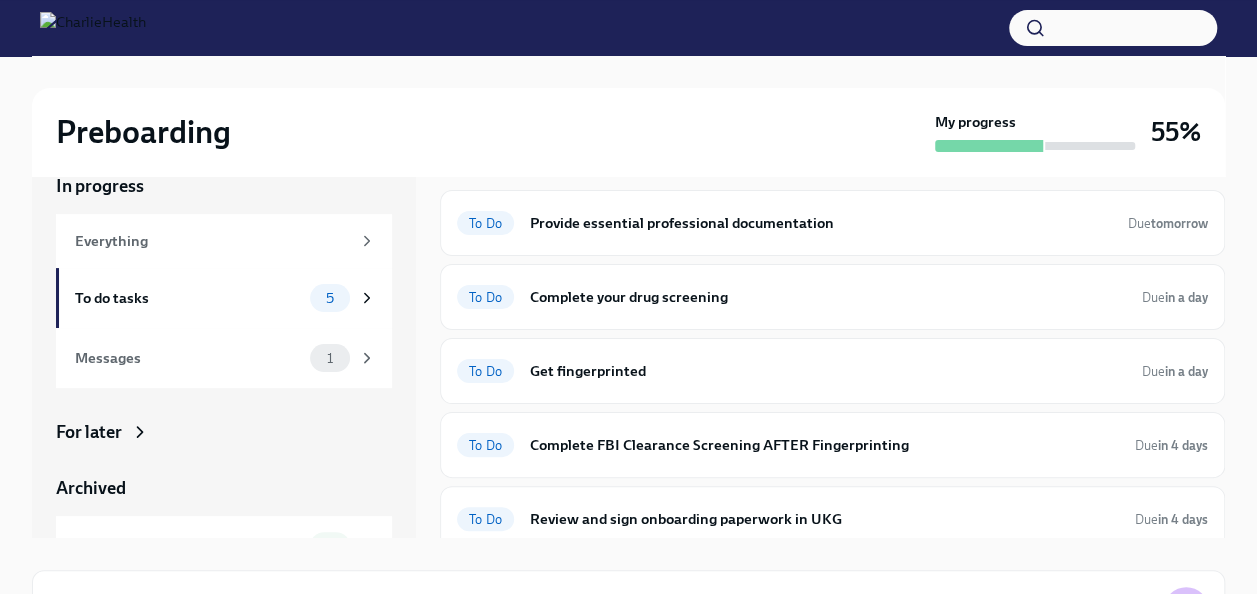 scroll, scrollTop: 34, scrollLeft: 0, axis: vertical 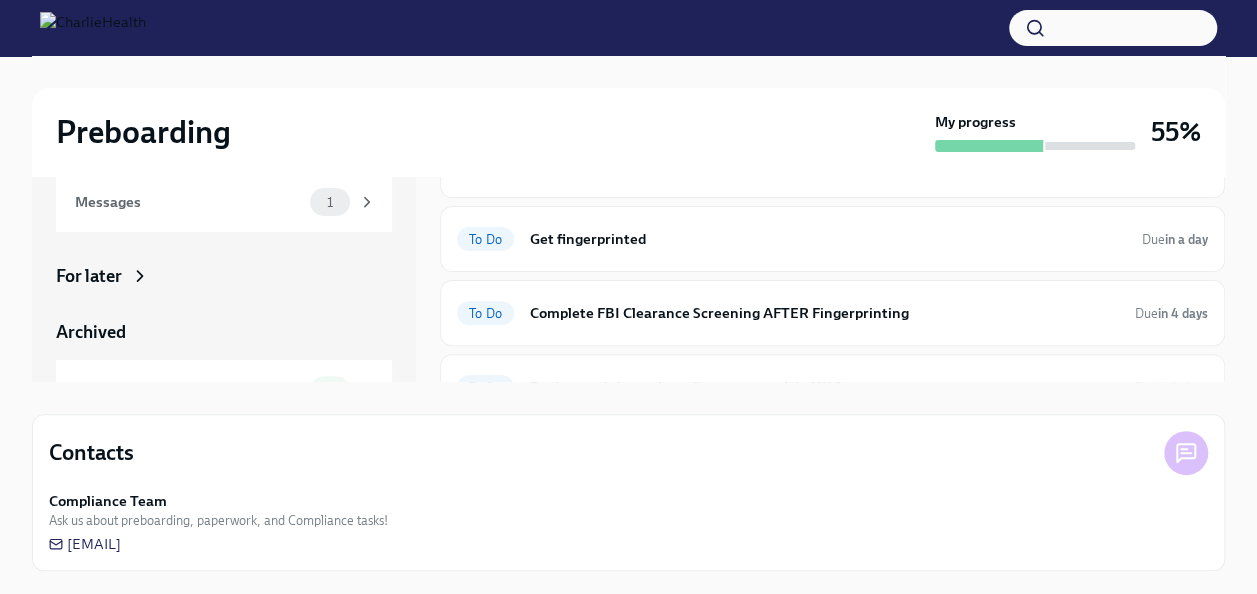 click on "For later" at bounding box center [89, 276] 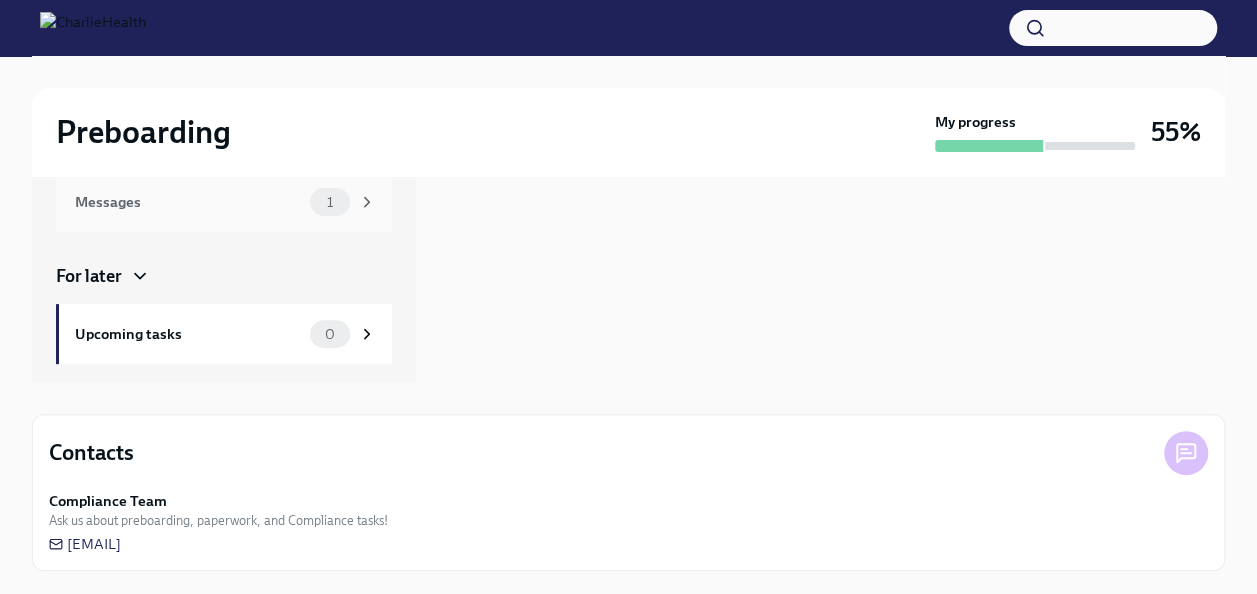 click on "Messages 1" at bounding box center [225, 202] 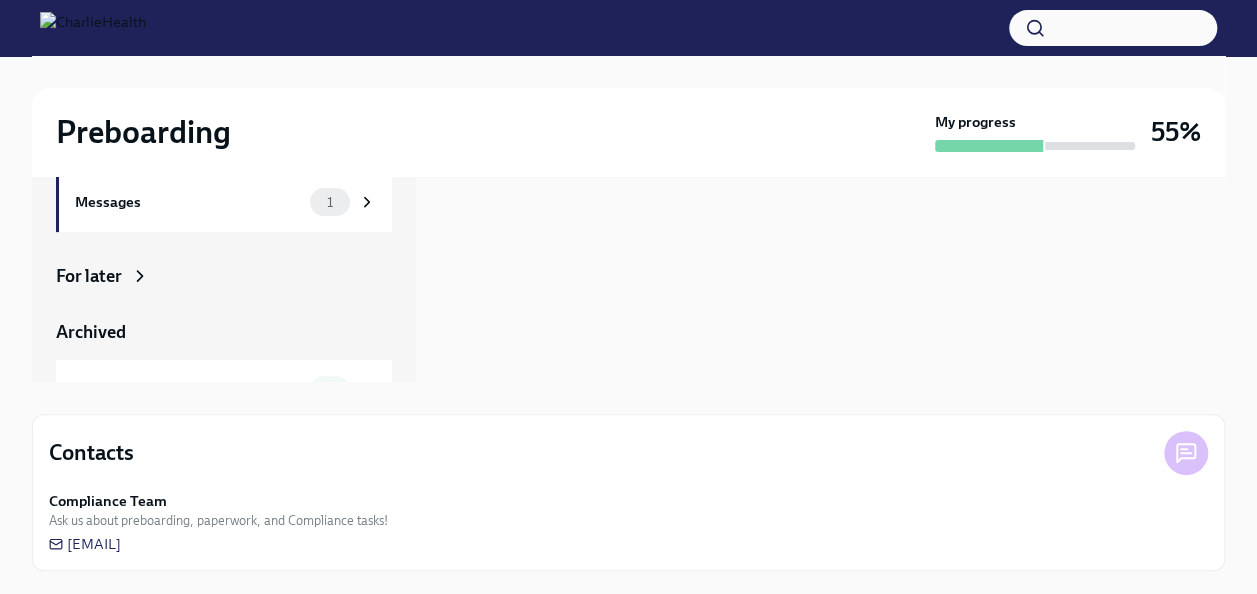 click on "For later" at bounding box center [89, 276] 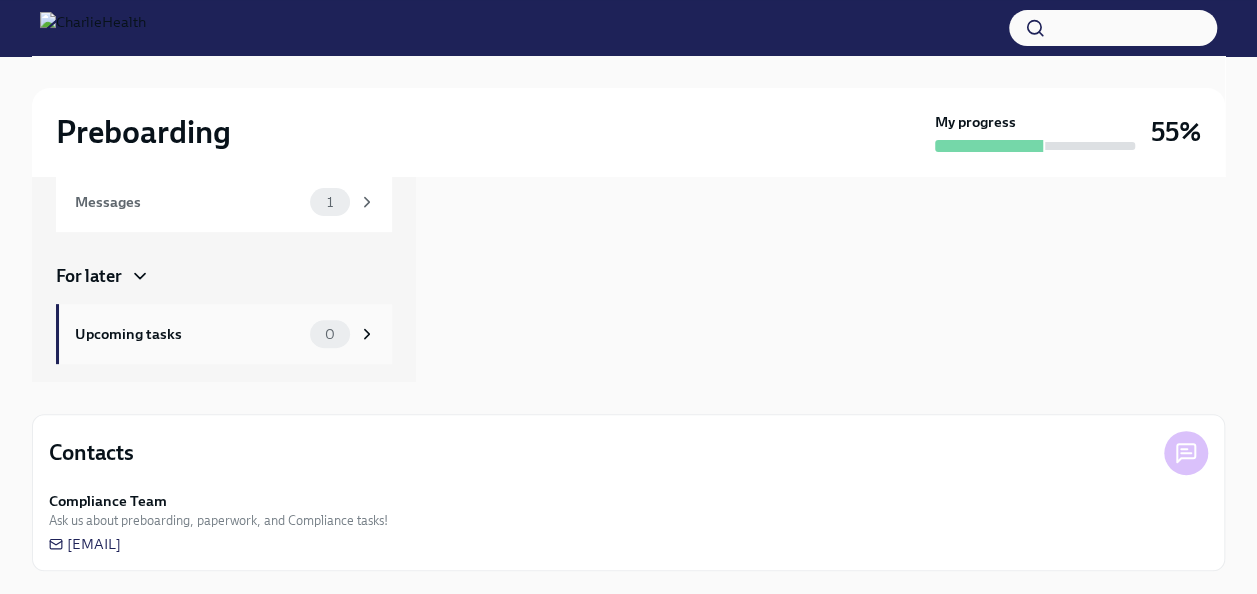 click on "Upcoming tasks" at bounding box center [188, 334] 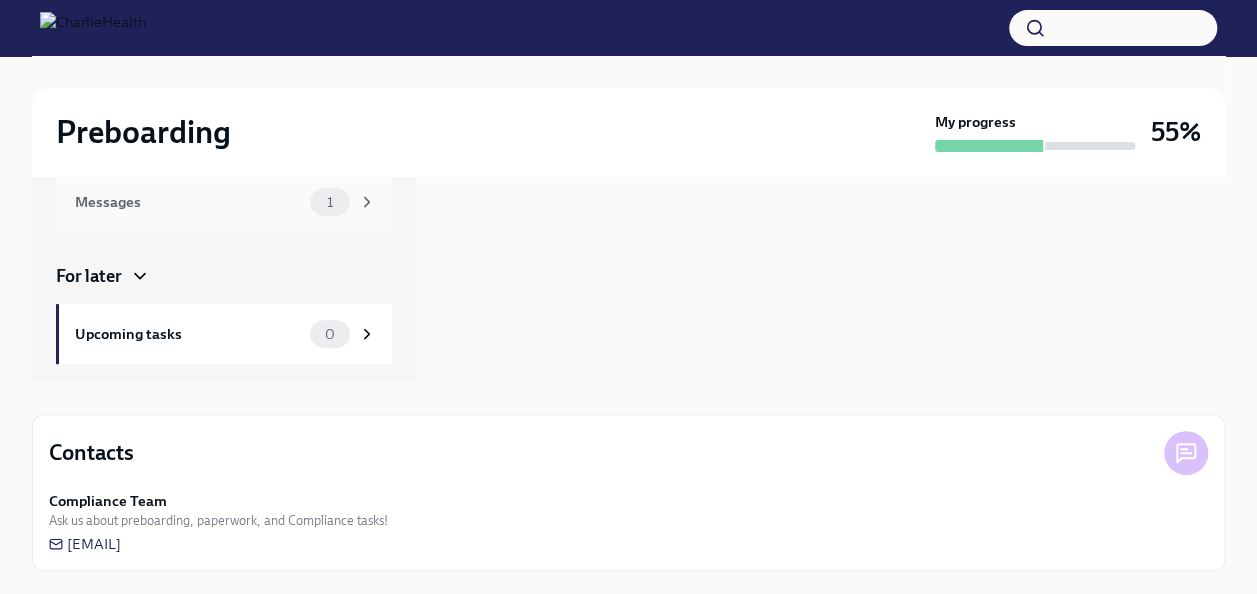 click on "Messages" at bounding box center [188, 202] 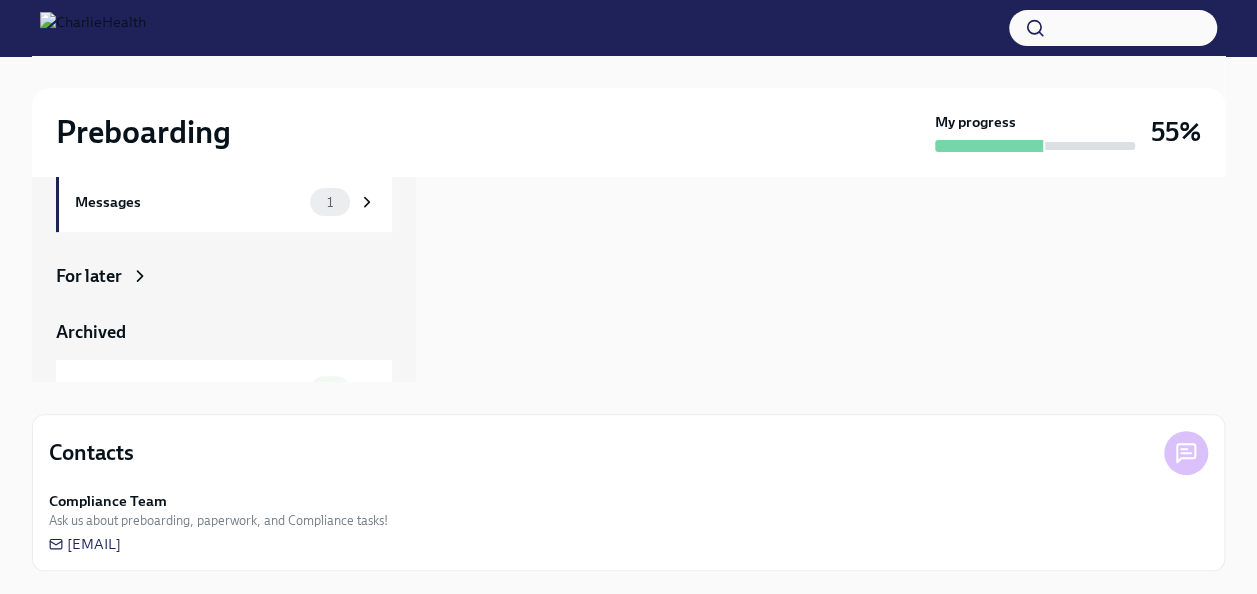 scroll, scrollTop: 0, scrollLeft: 0, axis: both 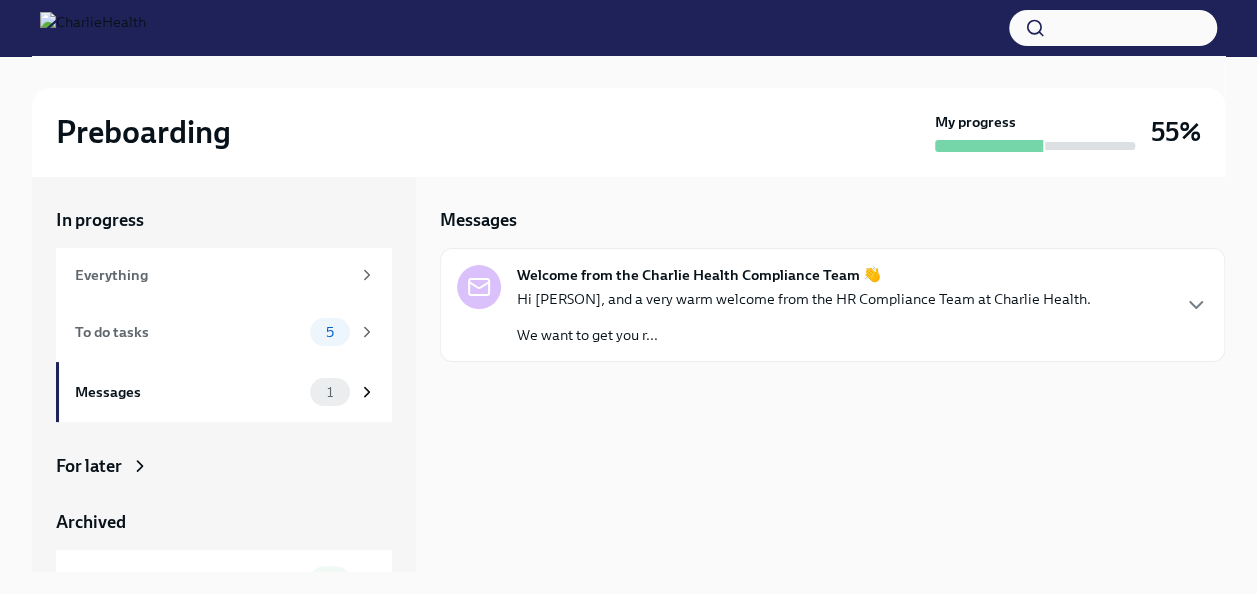 click on "Welcome from the Charlie Health Compliance Team 👋 Hi [PERSON], and a very warm welcome from the HR Compliance Team at Charlie Health.
We want to get you r..." at bounding box center [804, 305] 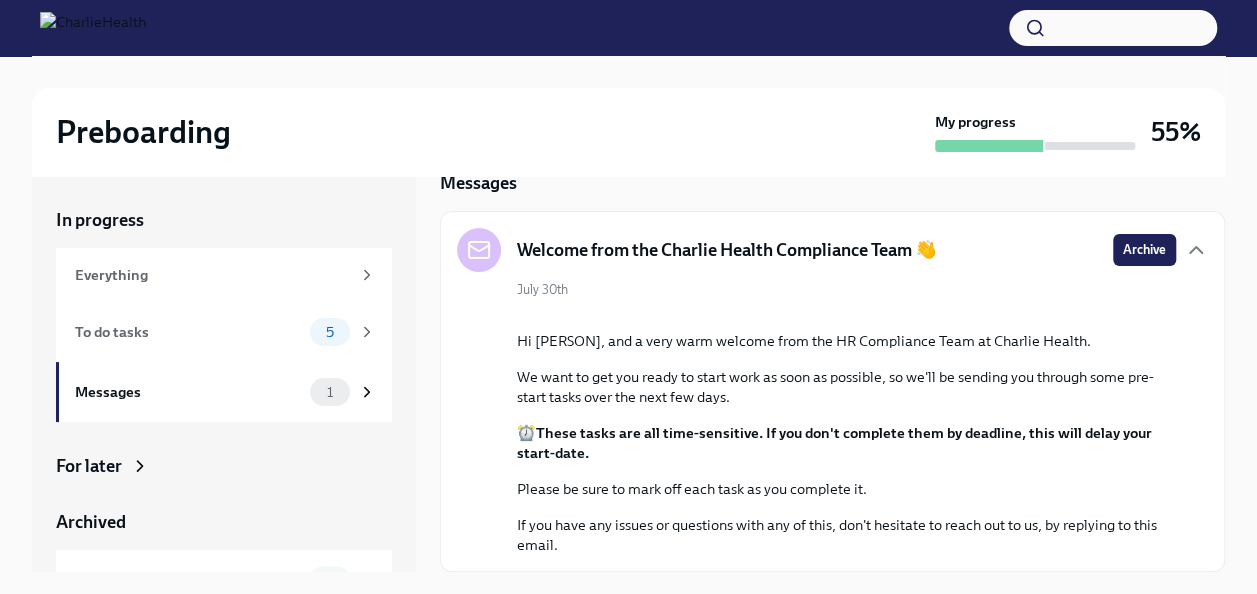 scroll, scrollTop: 222, scrollLeft: 0, axis: vertical 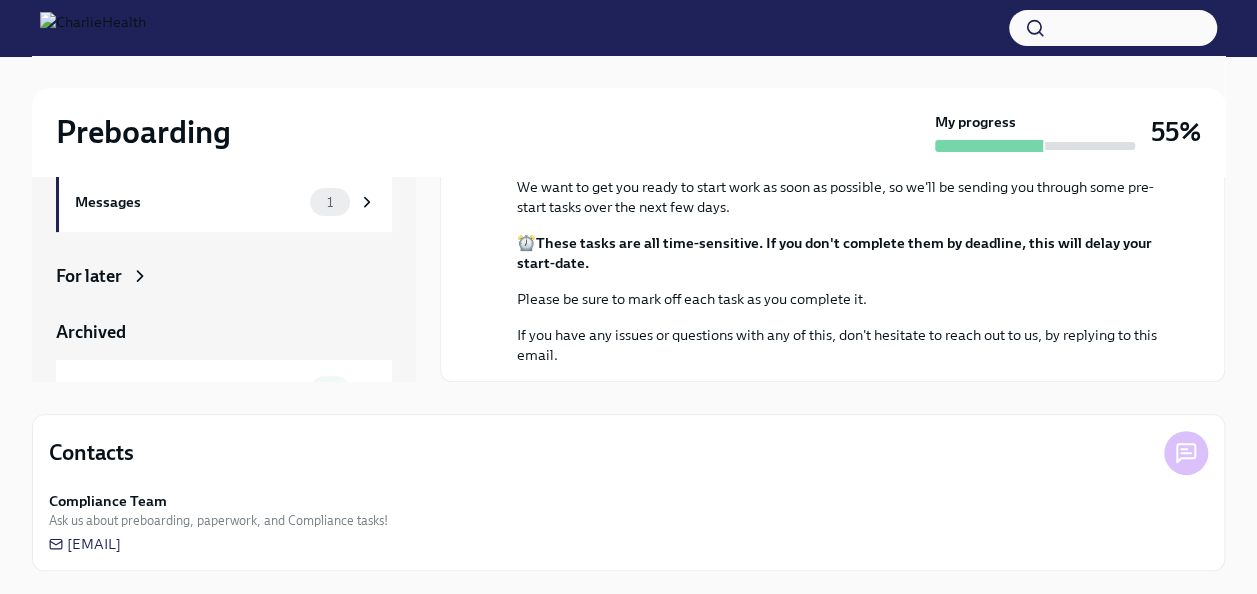 click on "For later" at bounding box center [89, 276] 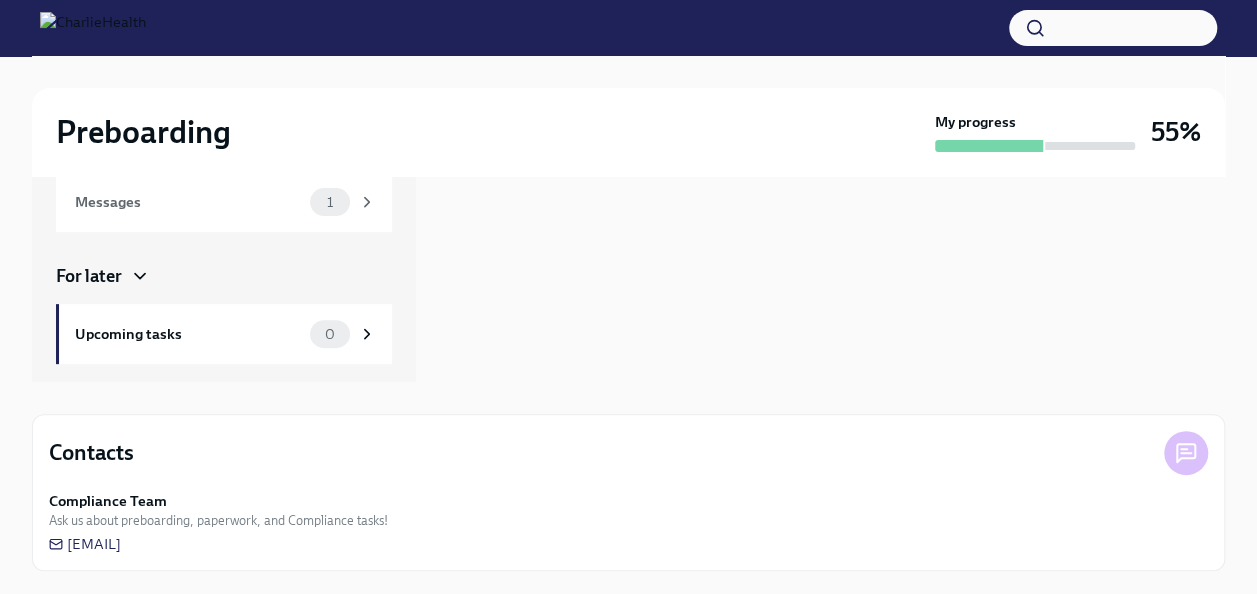 scroll, scrollTop: 0, scrollLeft: 0, axis: both 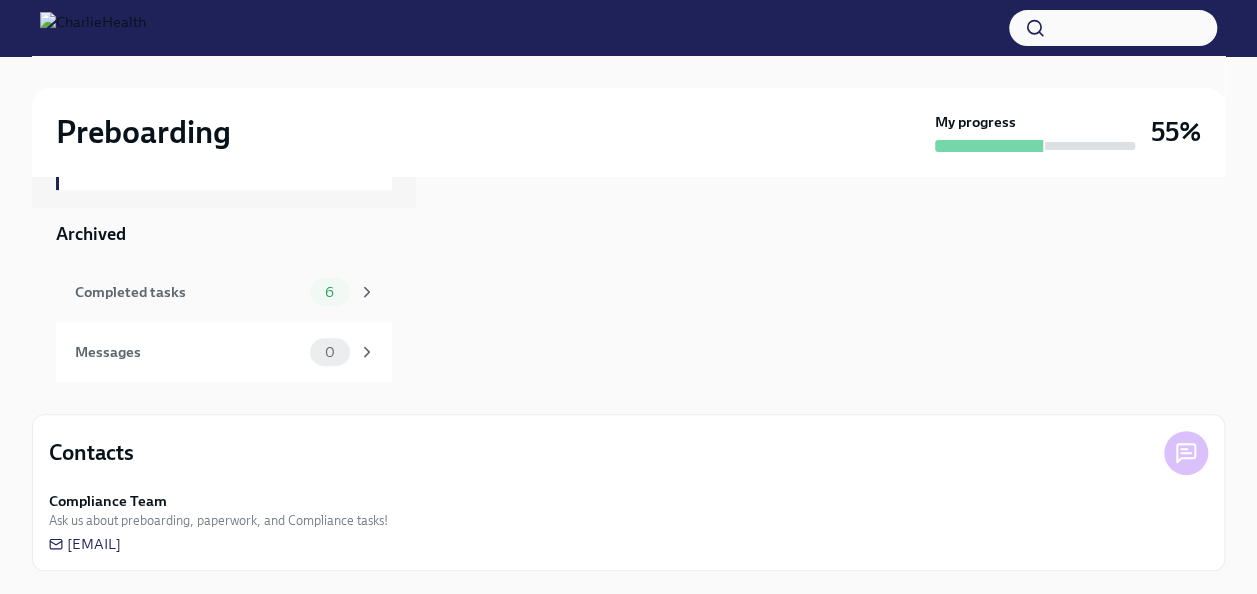 click on "6" at bounding box center [330, 292] 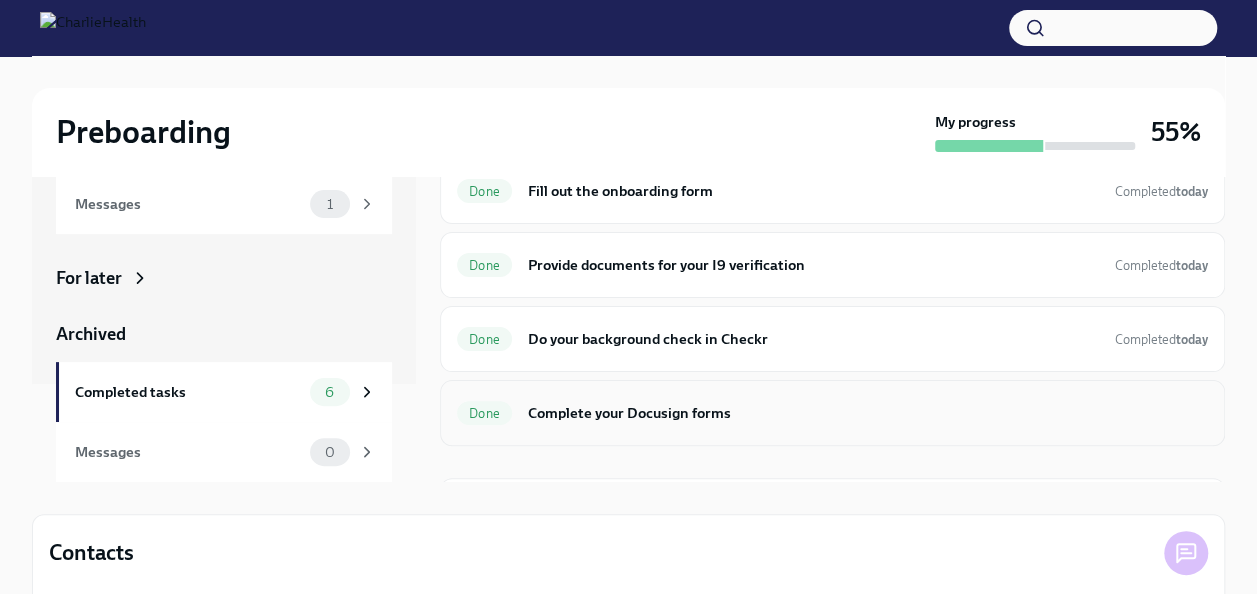 scroll, scrollTop: 0, scrollLeft: 0, axis: both 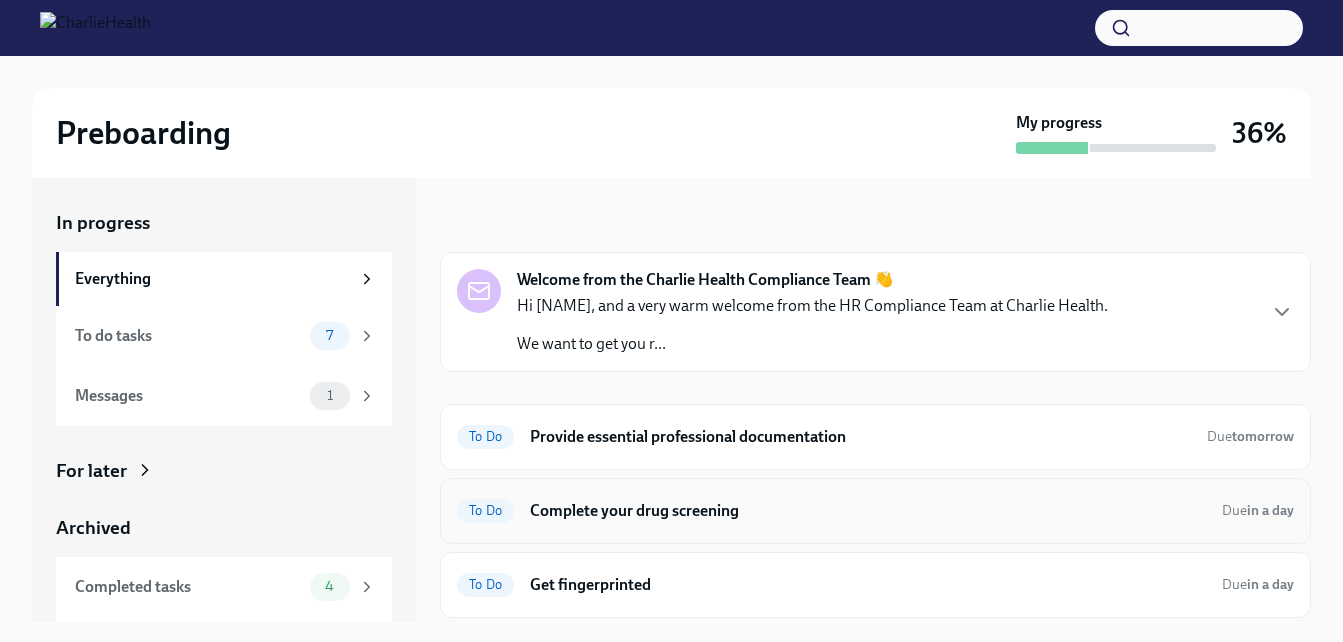 click on "Complete your drug screening" at bounding box center [868, 511] 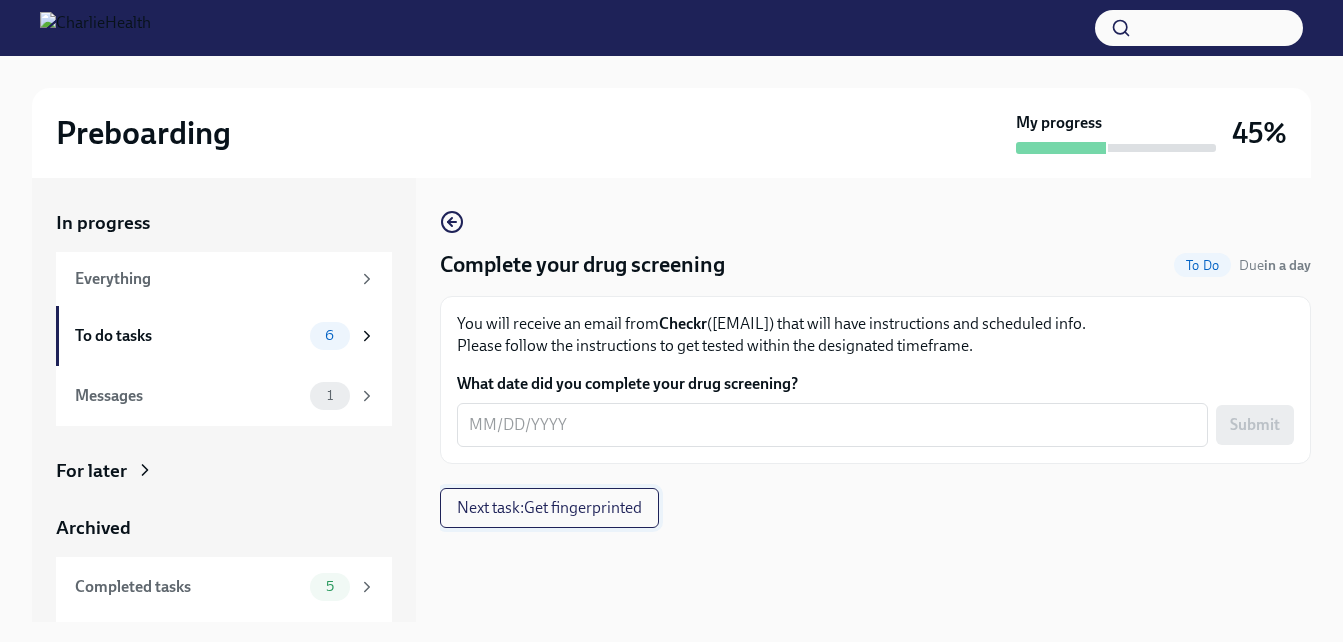 click on "Next task :  Get fingerprinted" at bounding box center (549, 508) 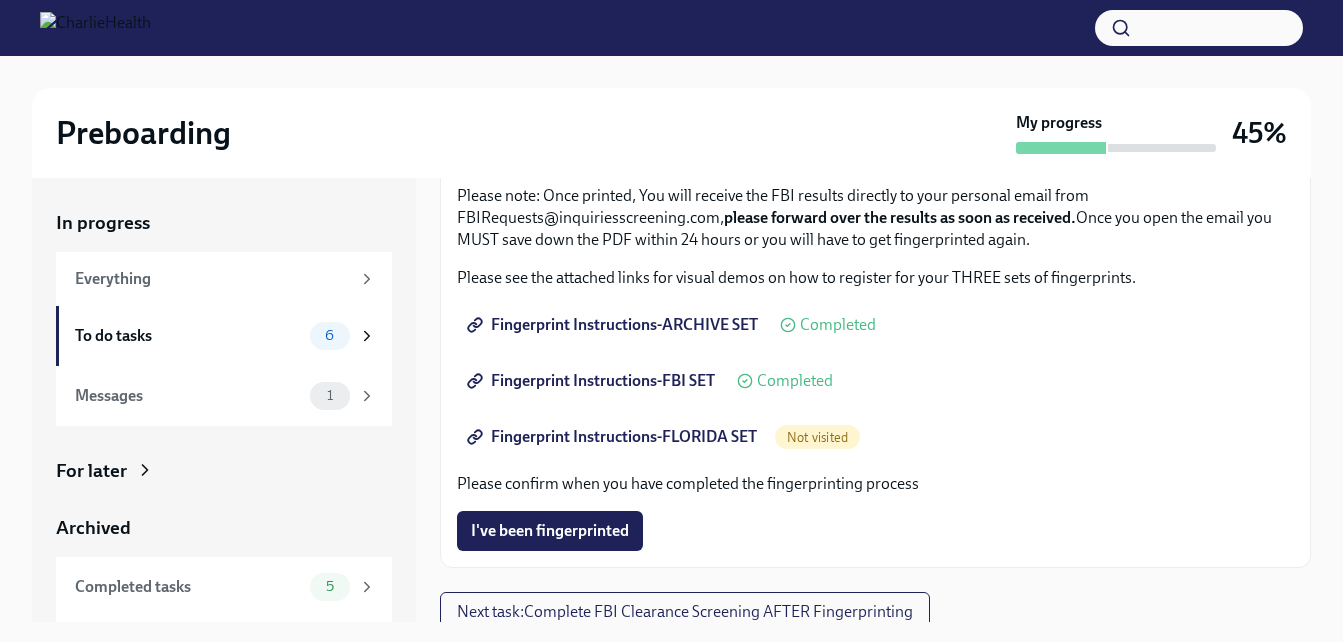 scroll, scrollTop: 236, scrollLeft: 0, axis: vertical 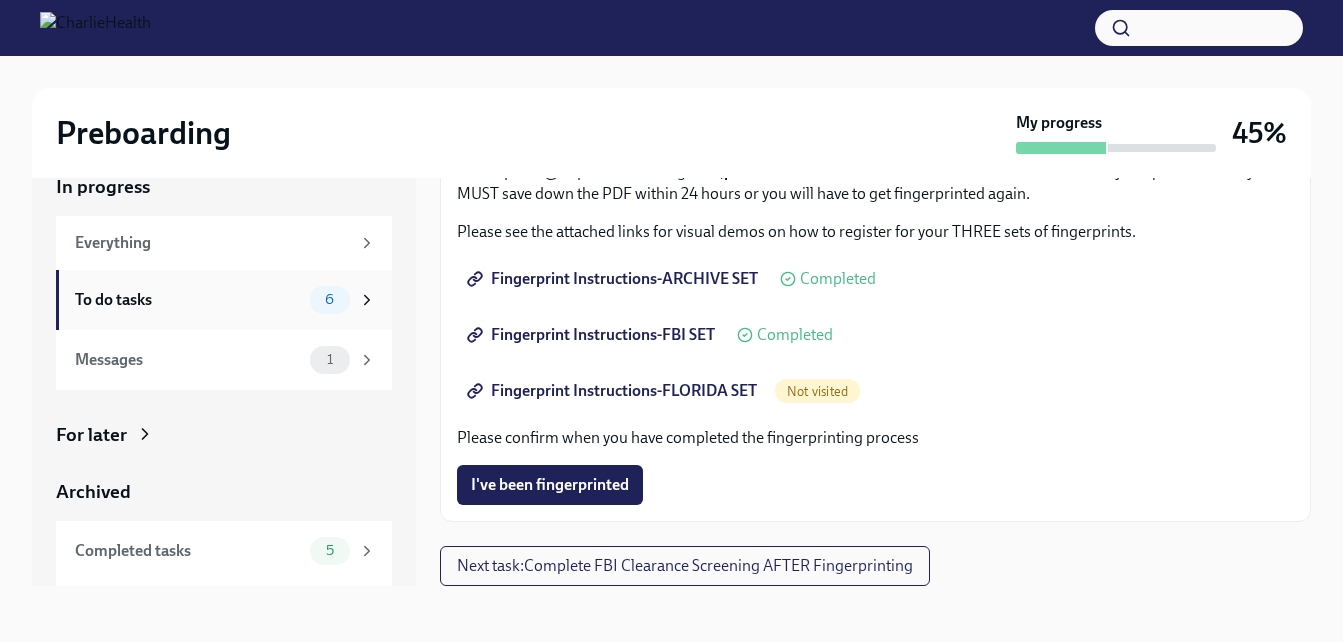 click on "To do tasks" at bounding box center [188, 300] 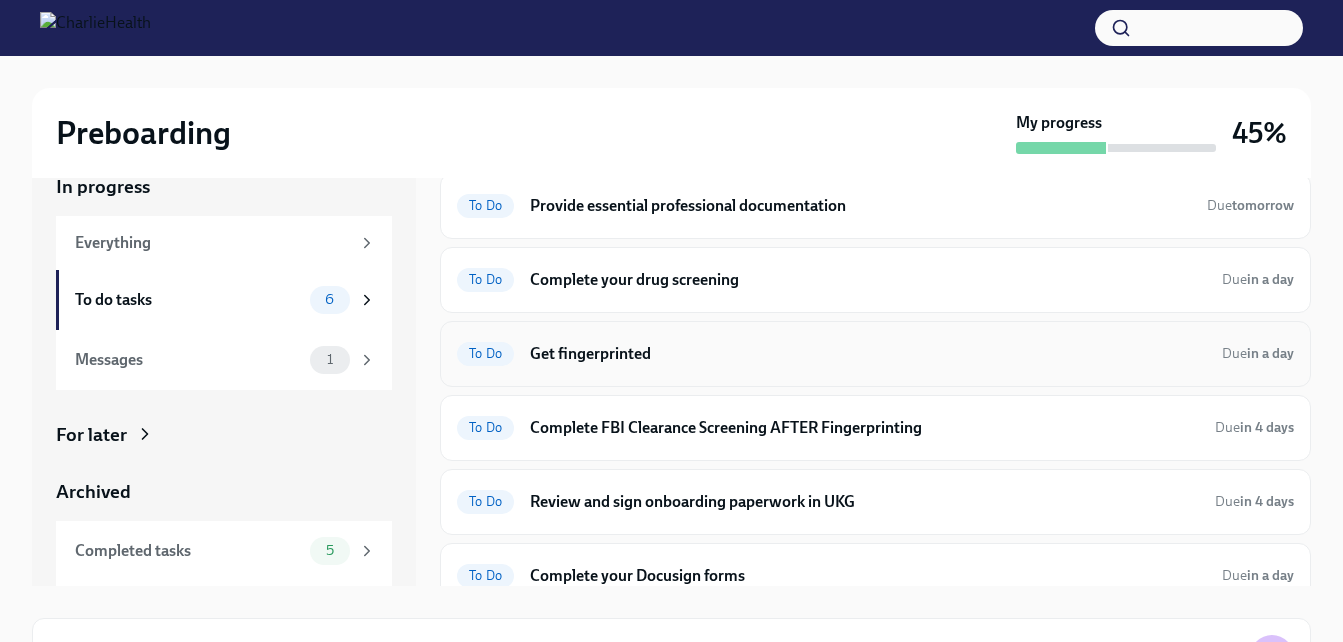scroll, scrollTop: 66, scrollLeft: 0, axis: vertical 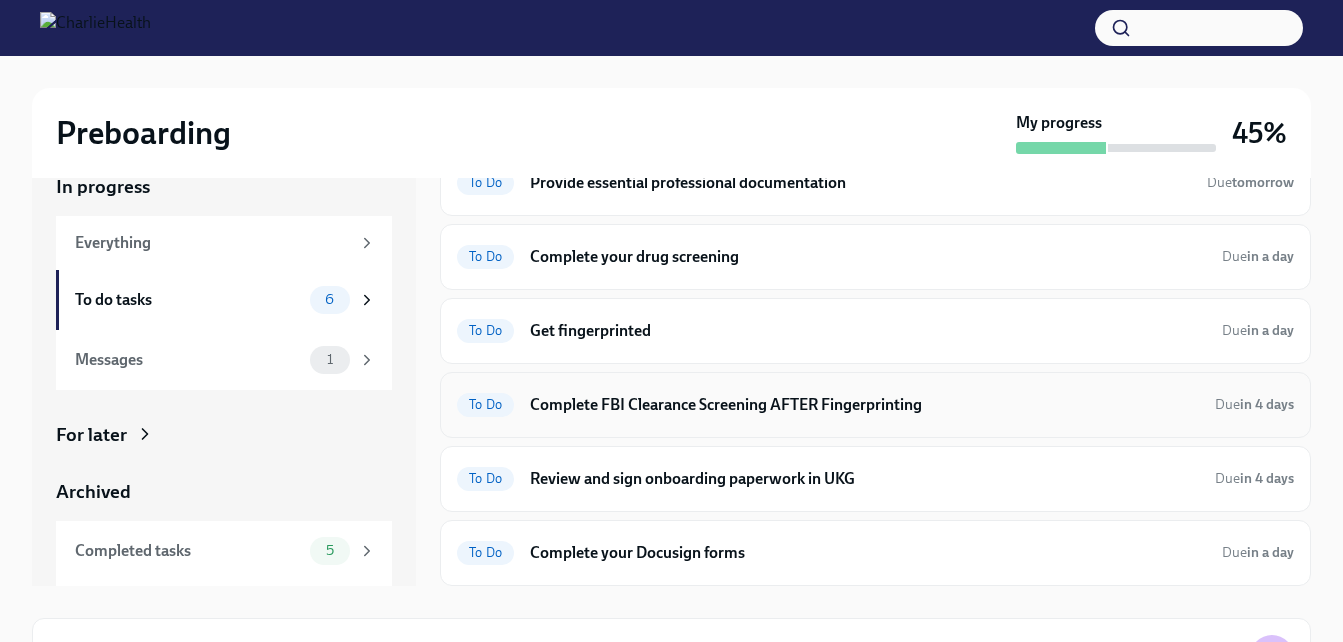 click on "Complete FBI Clearance Screening AFTER Fingerprinting" at bounding box center (864, 405) 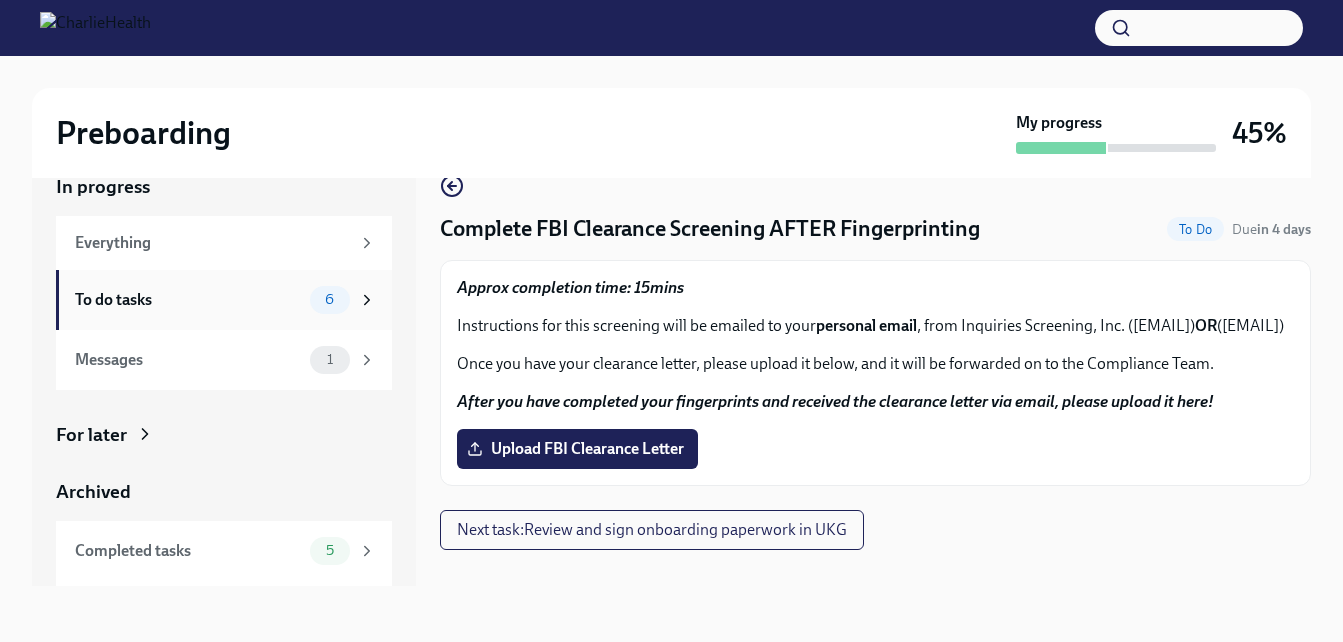 click on "To do tasks" at bounding box center (188, 300) 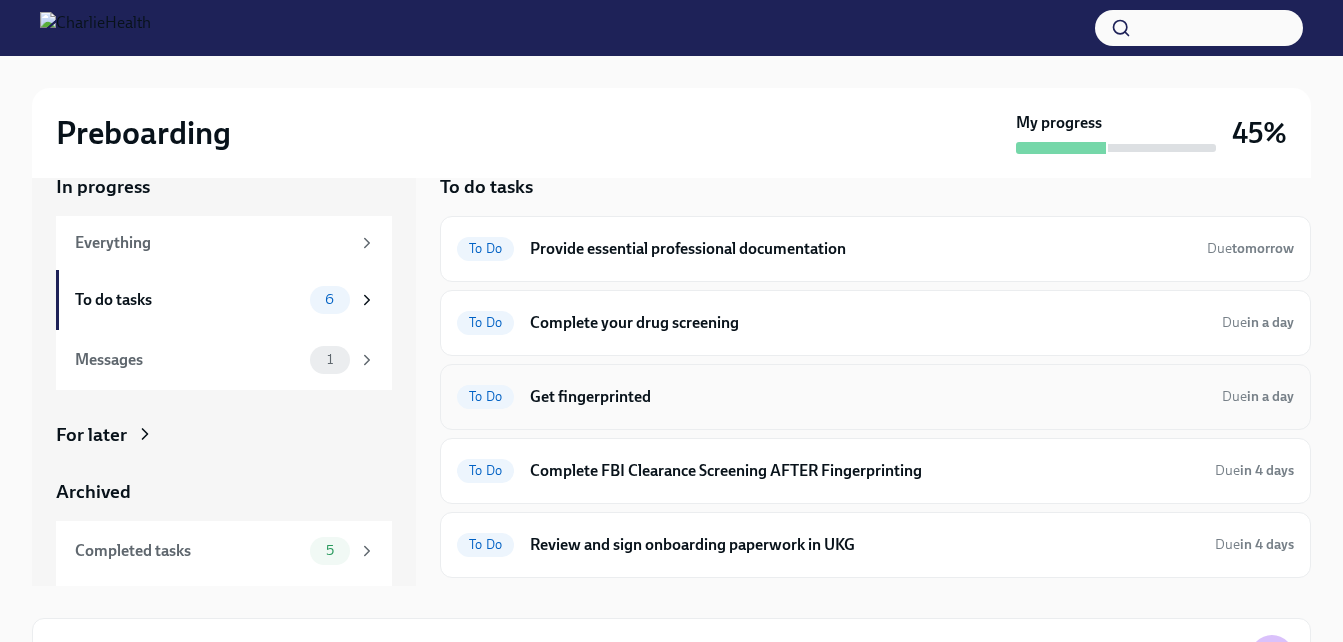 scroll, scrollTop: 66, scrollLeft: 0, axis: vertical 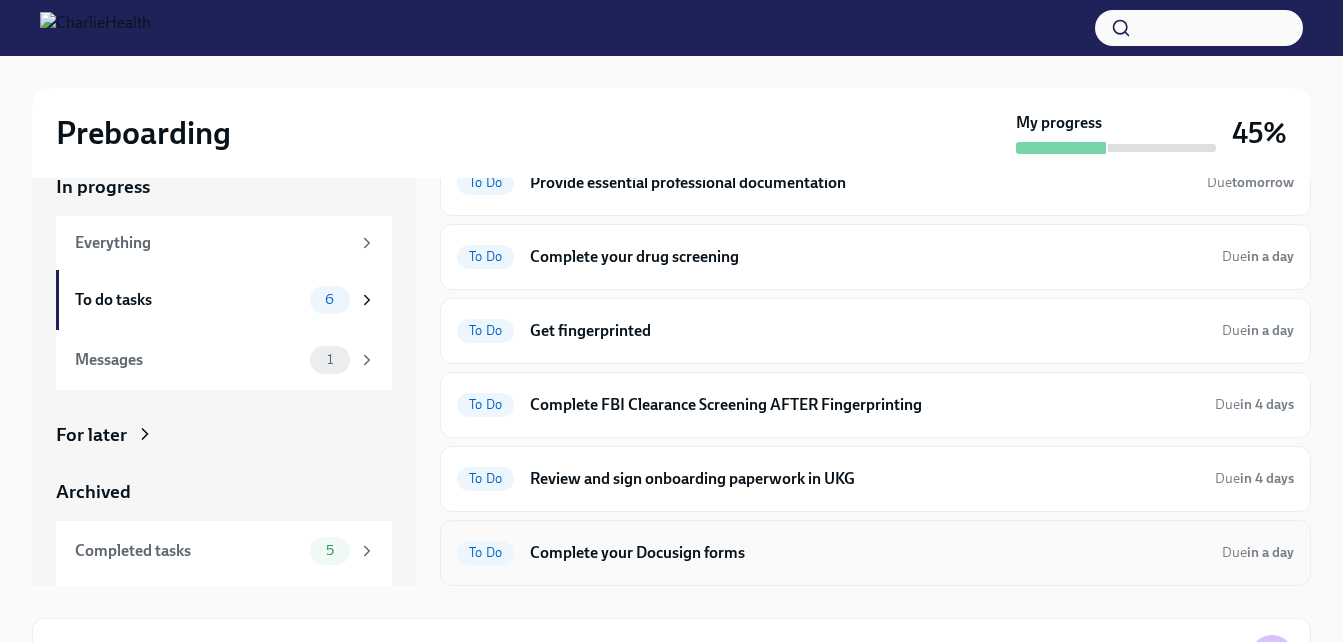 click on "Complete your Docusign forms" at bounding box center (868, 553) 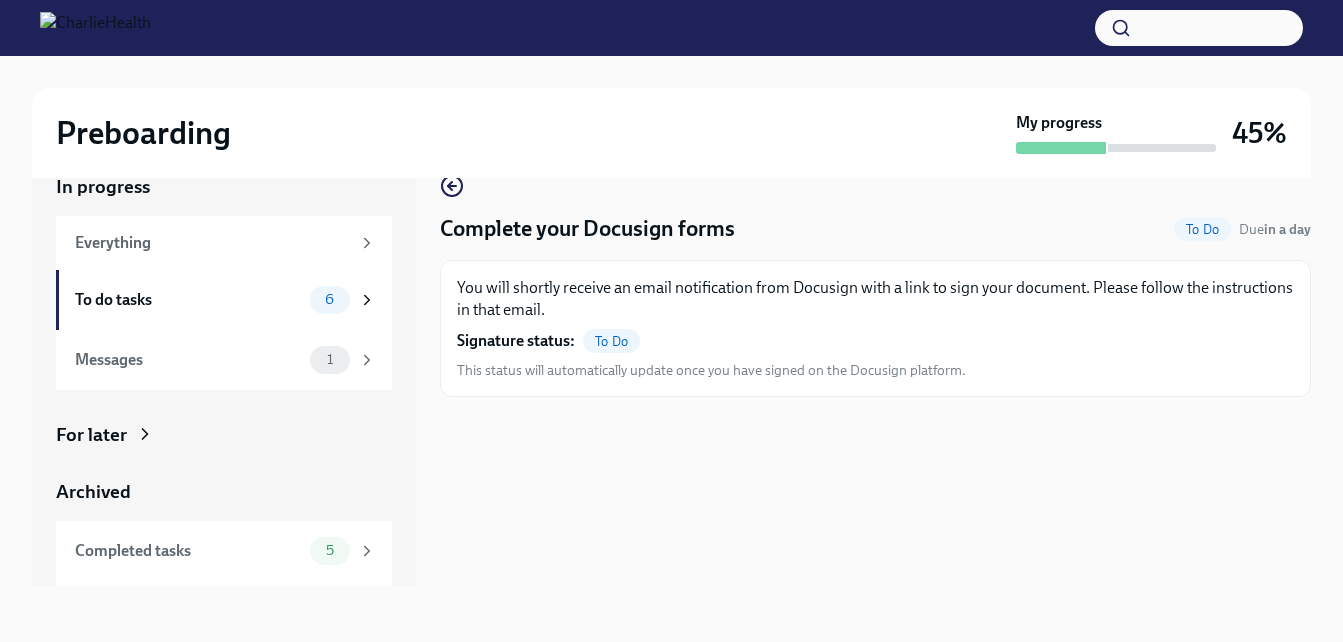 click on "To Do" at bounding box center (611, 341) 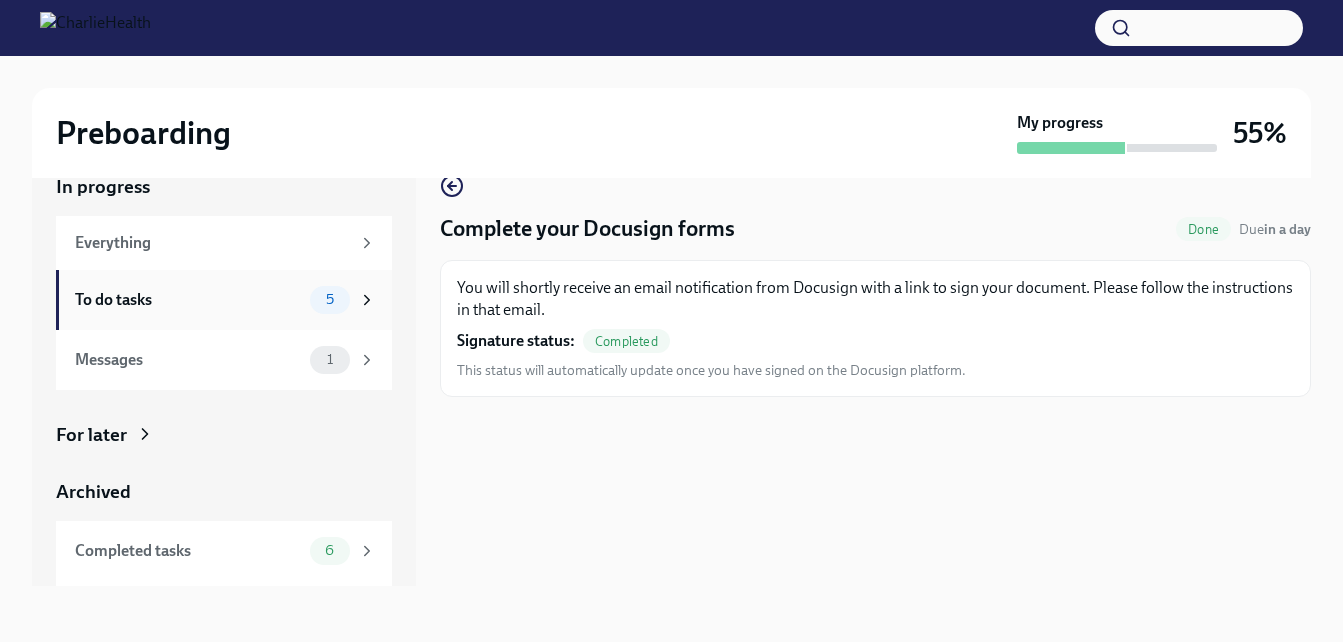 click on "5" at bounding box center [343, 300] 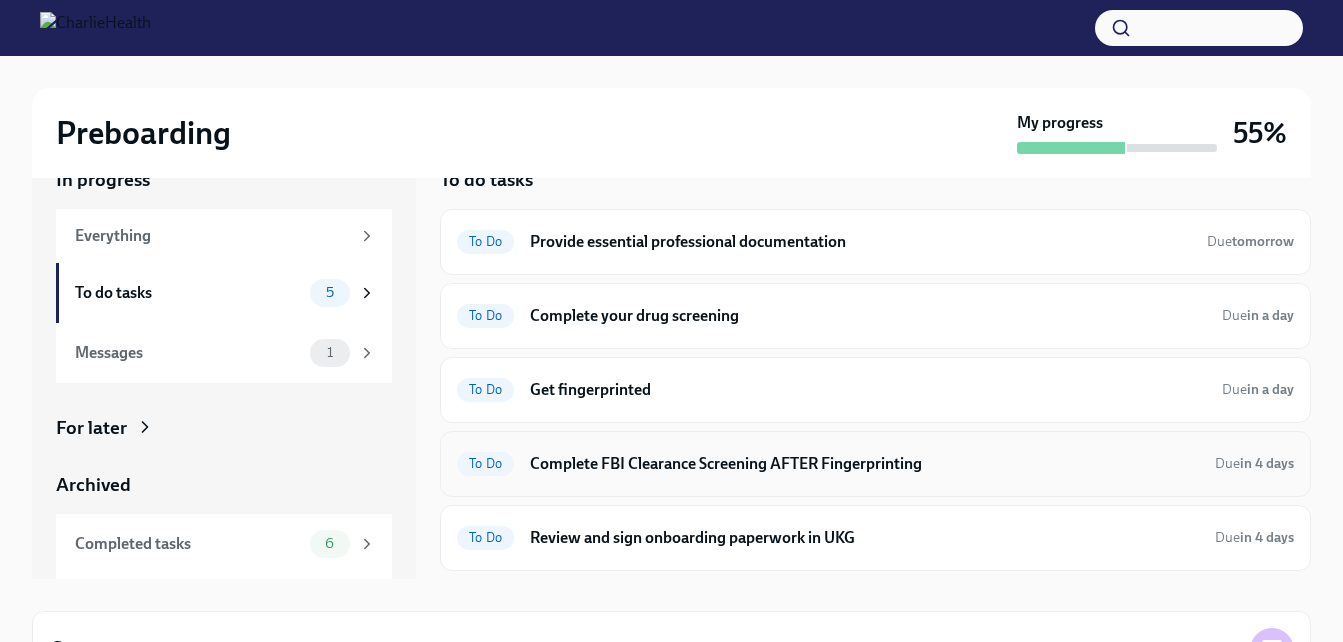 scroll, scrollTop: 0, scrollLeft: 0, axis: both 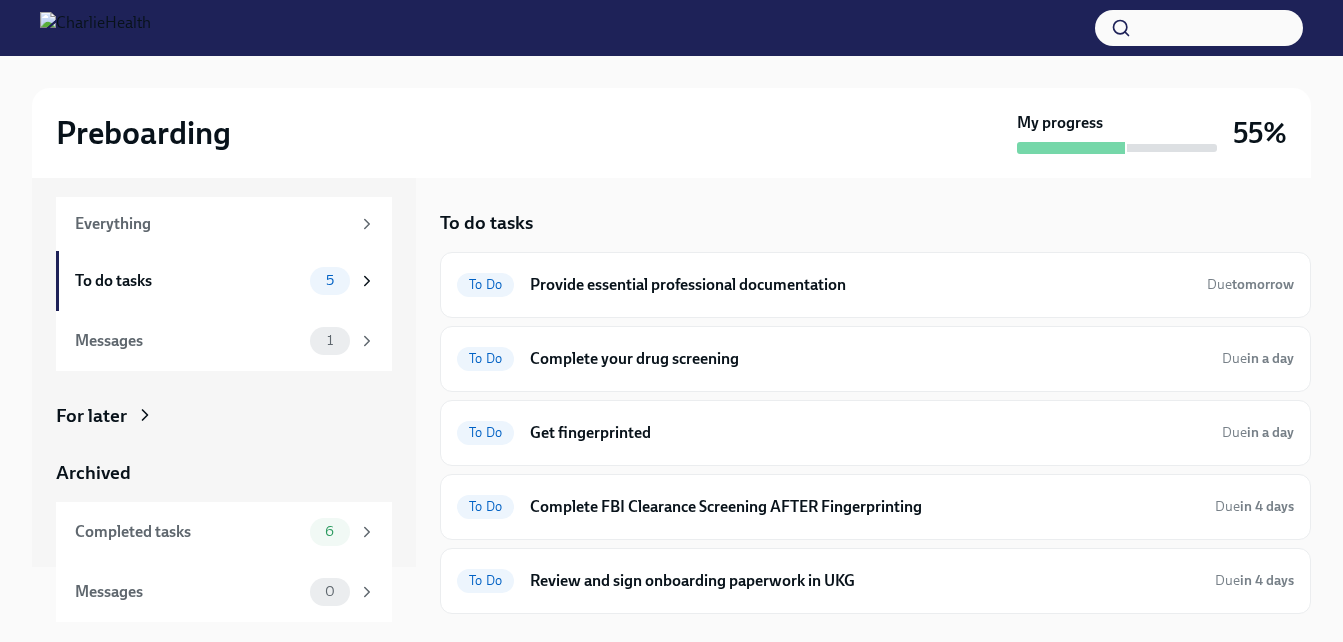 click on "For later" at bounding box center [91, 416] 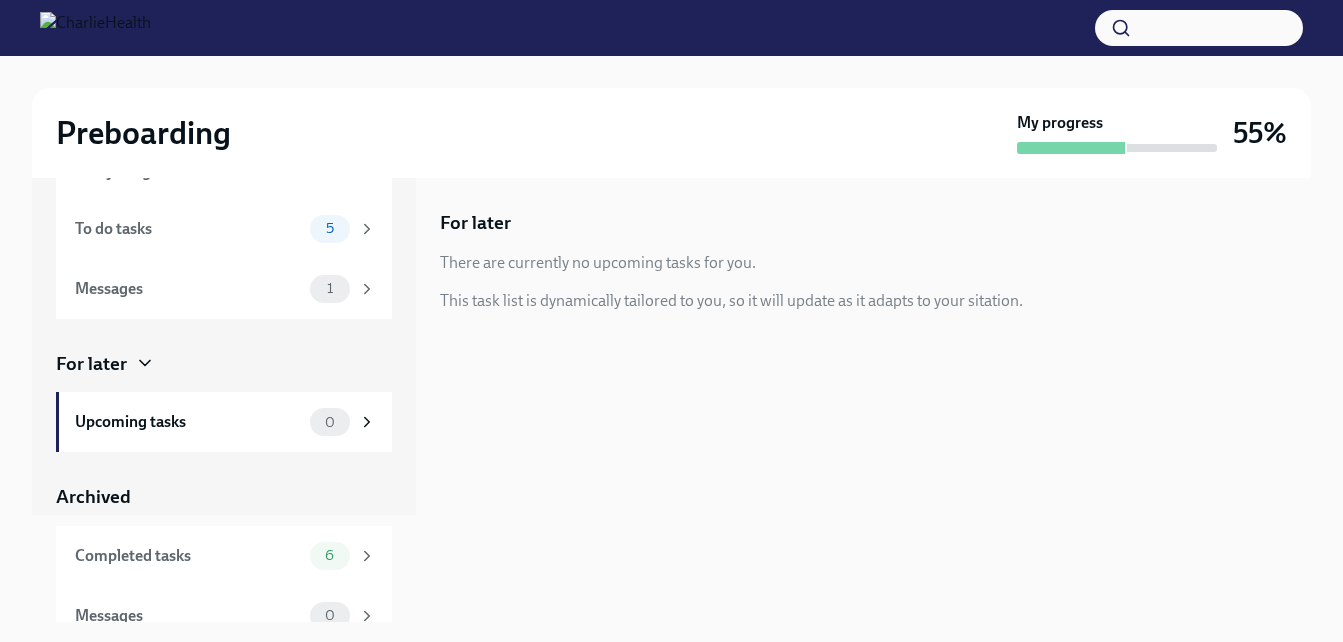 scroll, scrollTop: 131, scrollLeft: 0, axis: vertical 